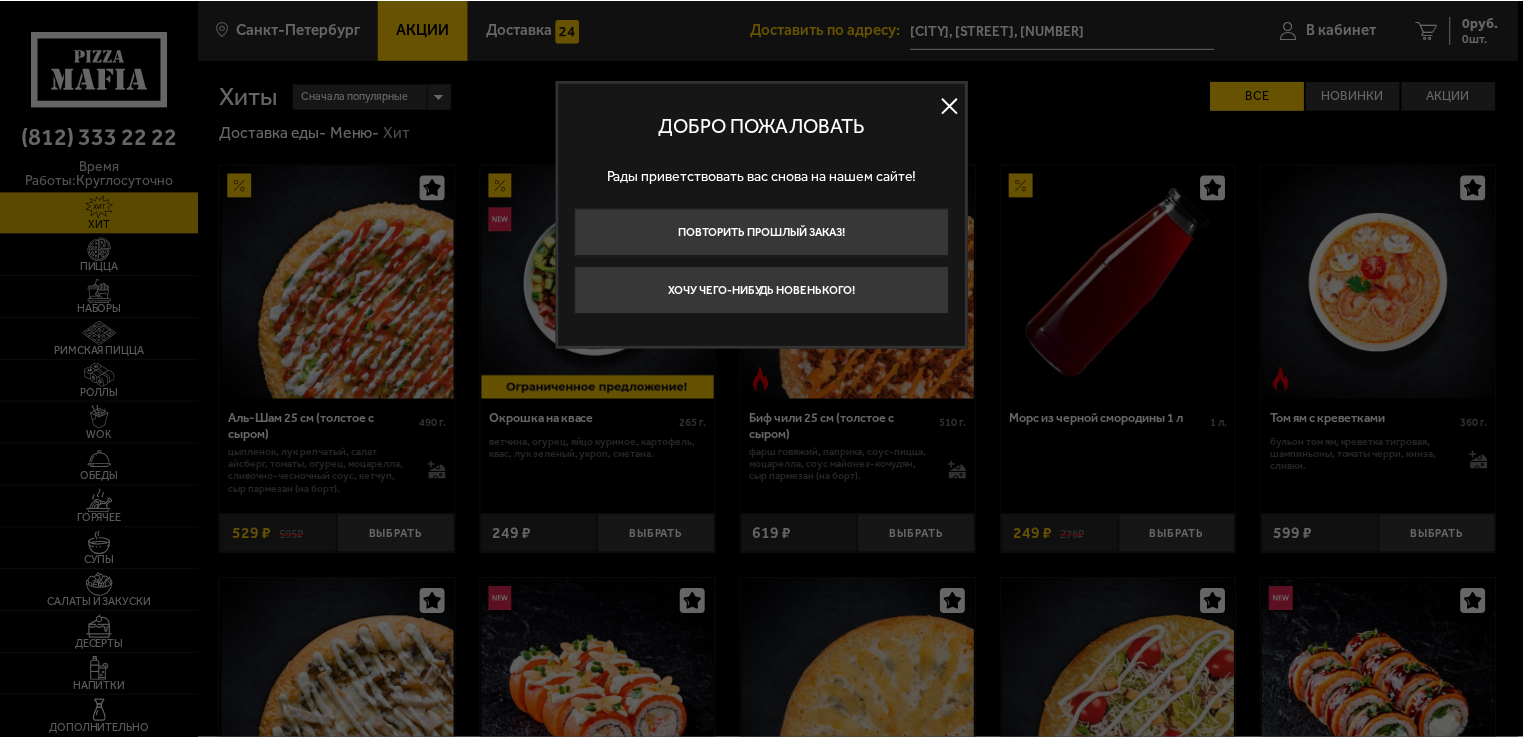 scroll, scrollTop: 0, scrollLeft: 0, axis: both 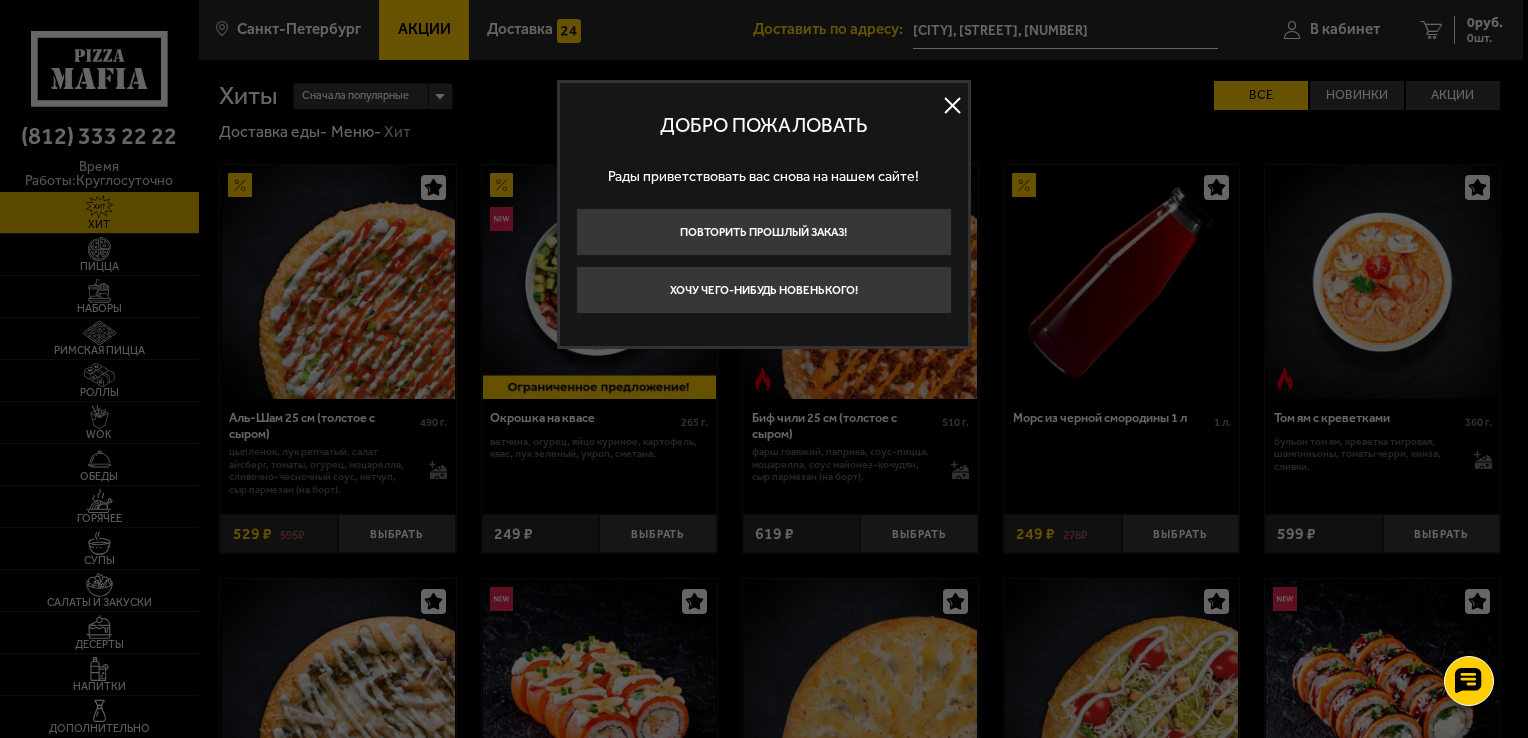 click at bounding box center (953, 106) 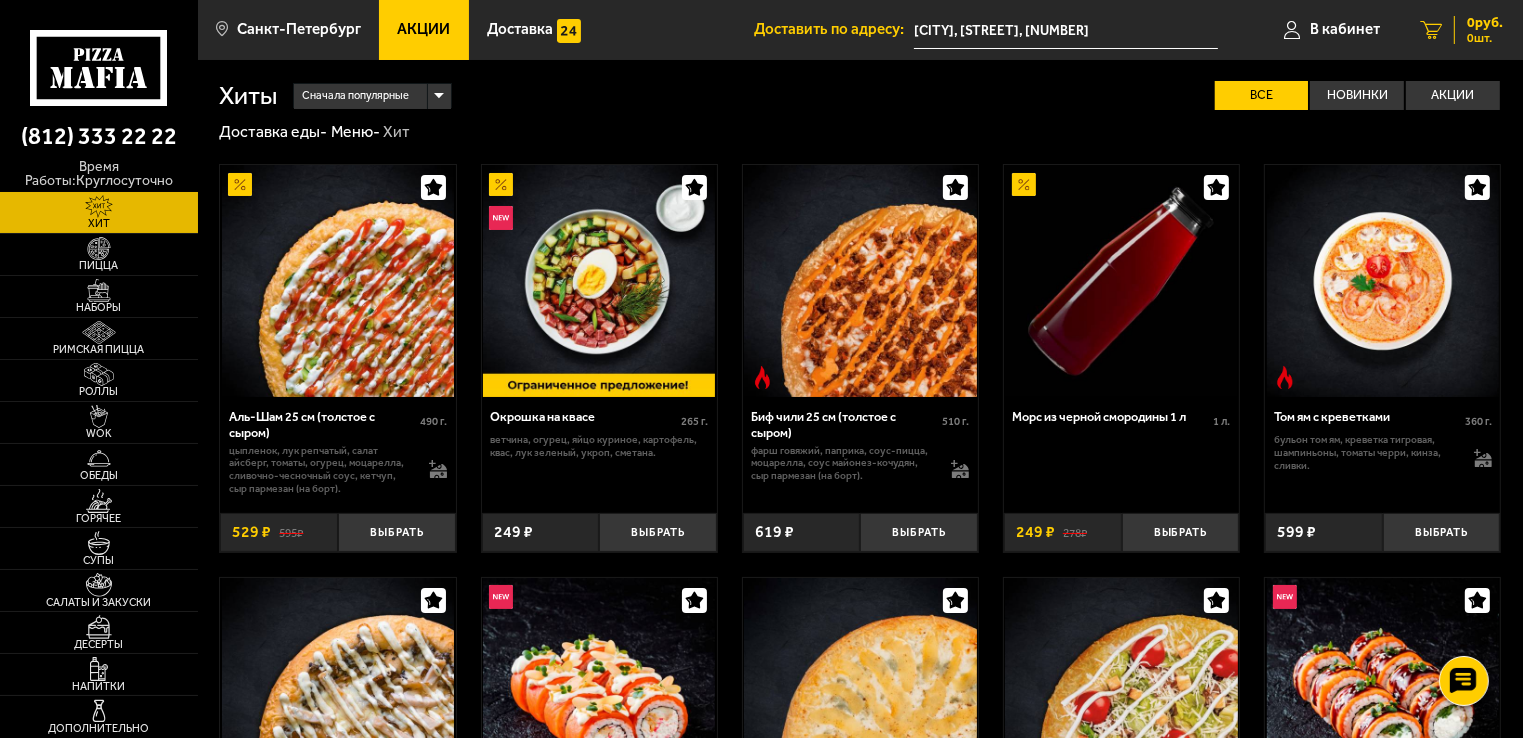click on "0  руб." at bounding box center [1485, 23] 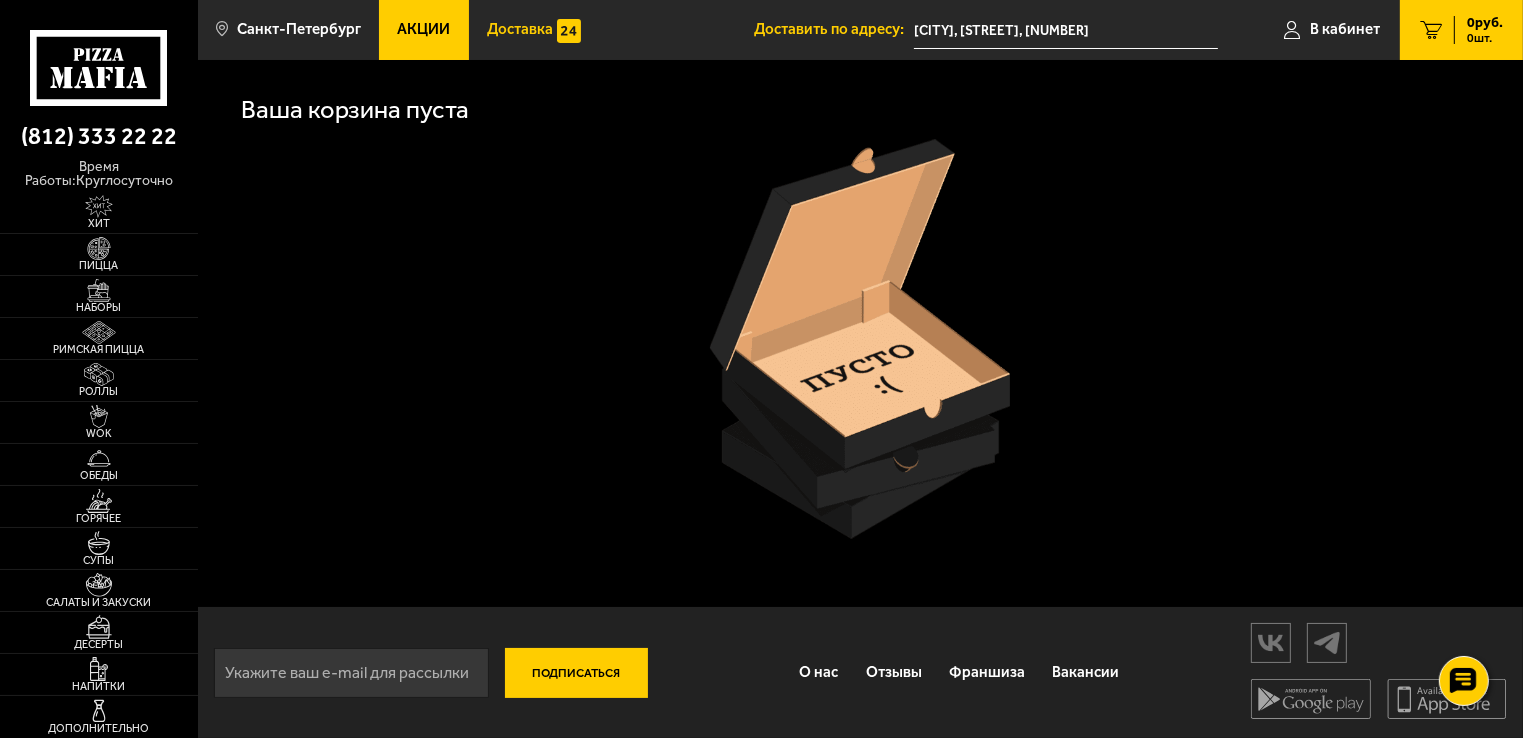 click on "Доставка" at bounding box center [520, 29] 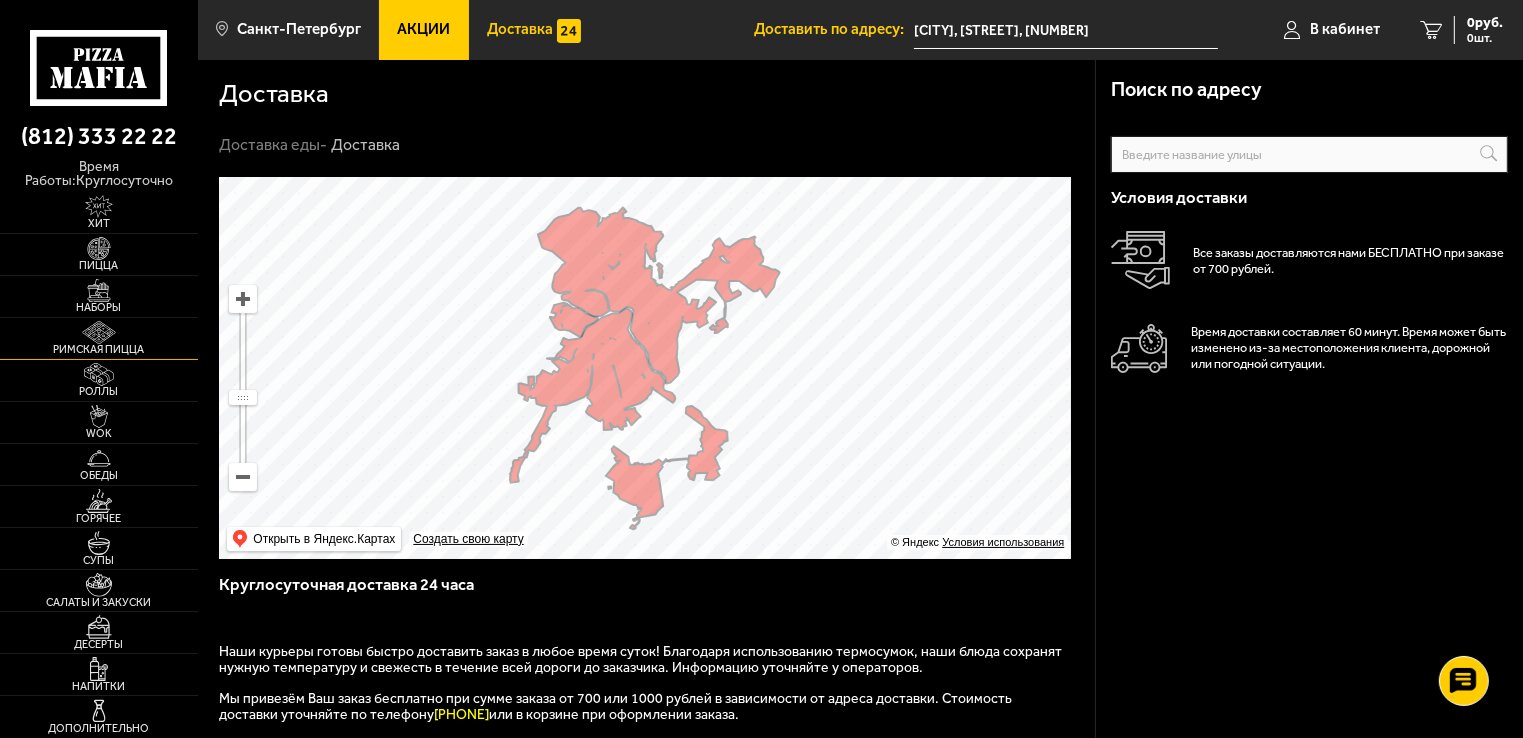click at bounding box center (99, 332) 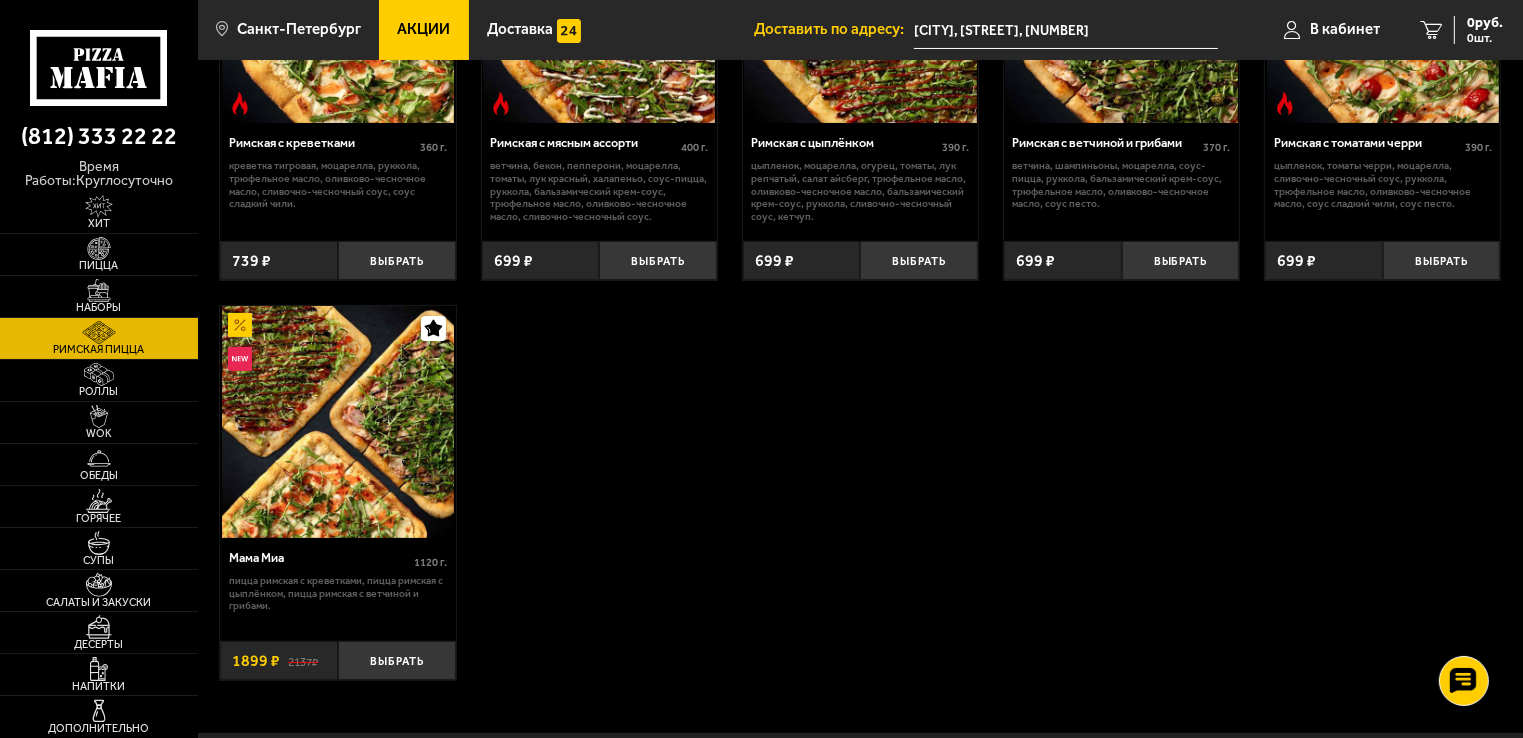 scroll, scrollTop: 300, scrollLeft: 0, axis: vertical 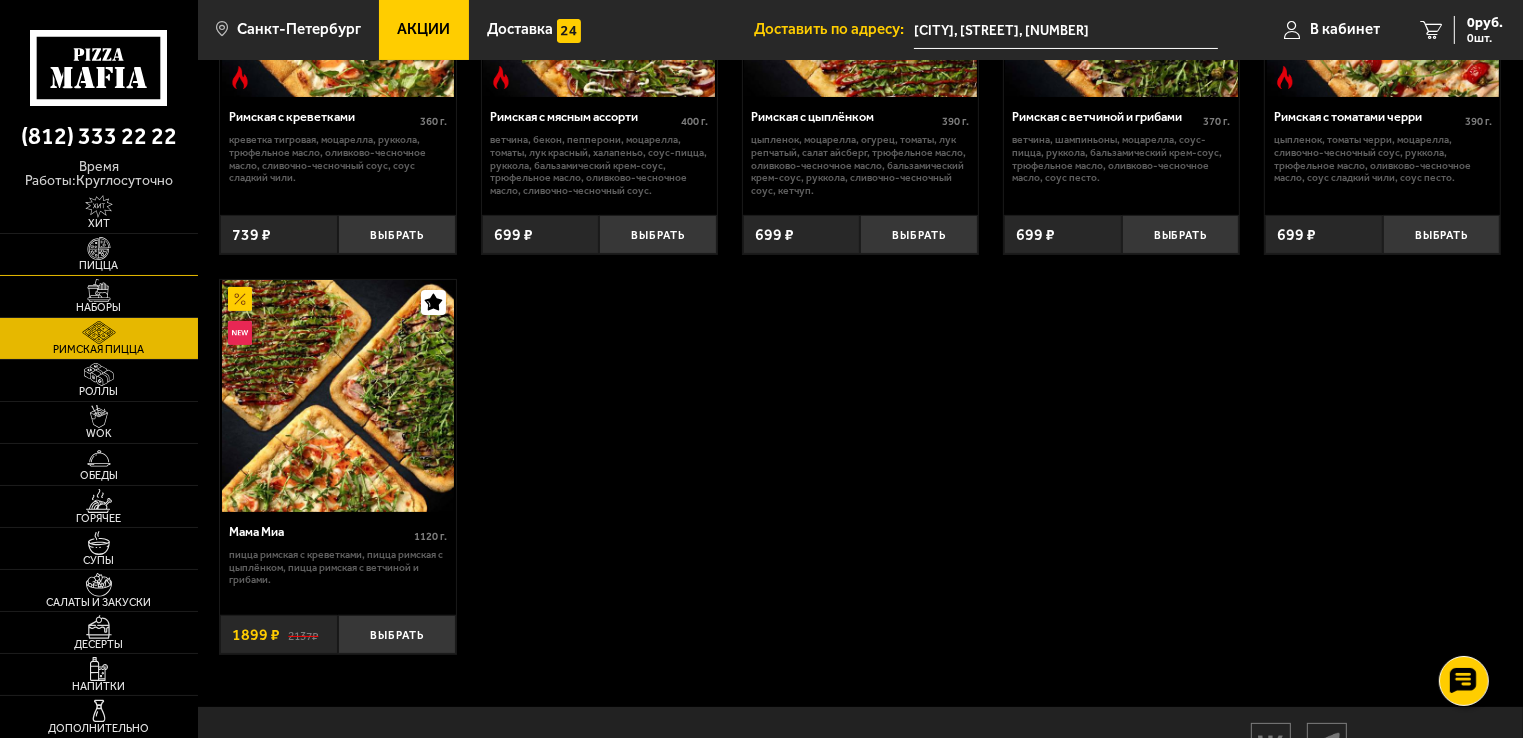 click at bounding box center (99, 248) 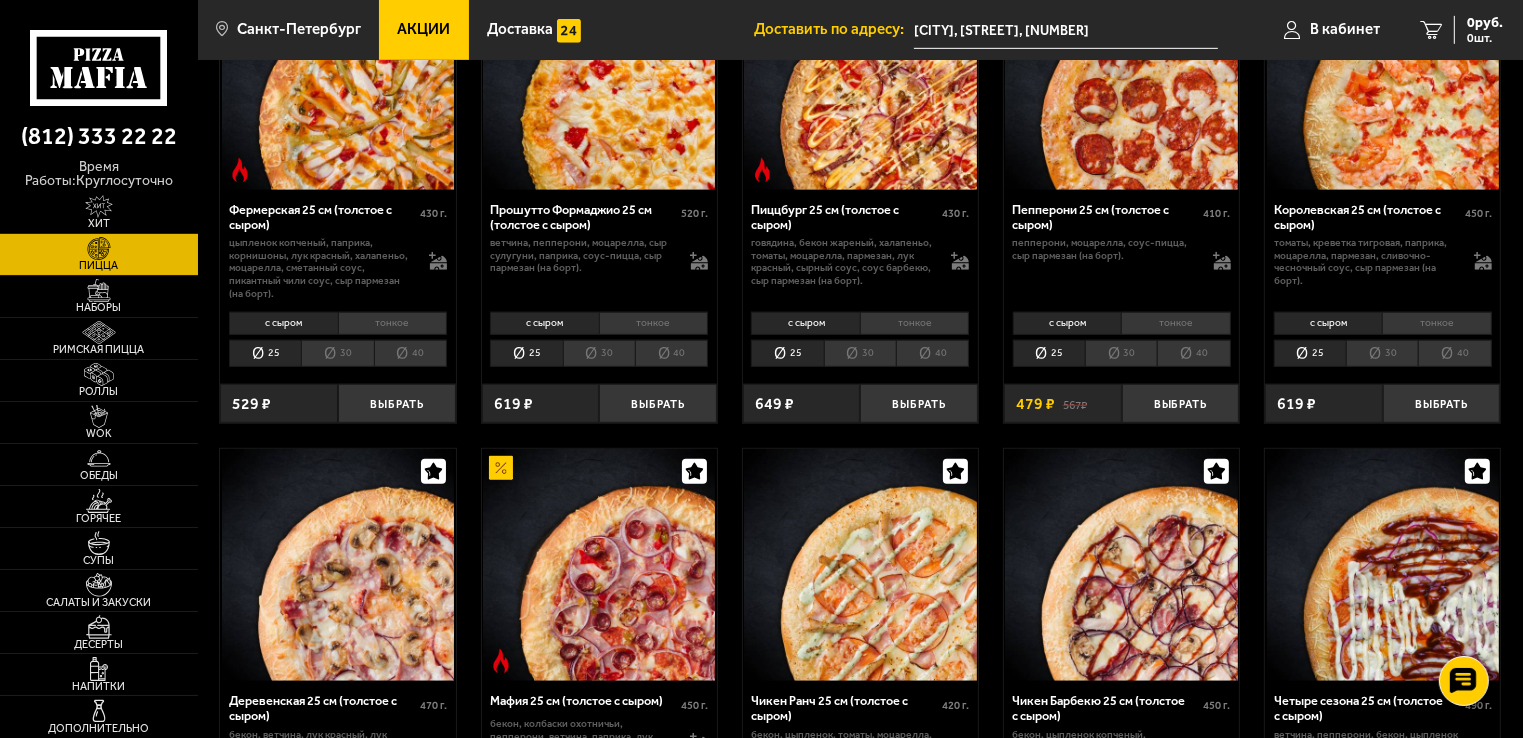 scroll, scrollTop: 1200, scrollLeft: 0, axis: vertical 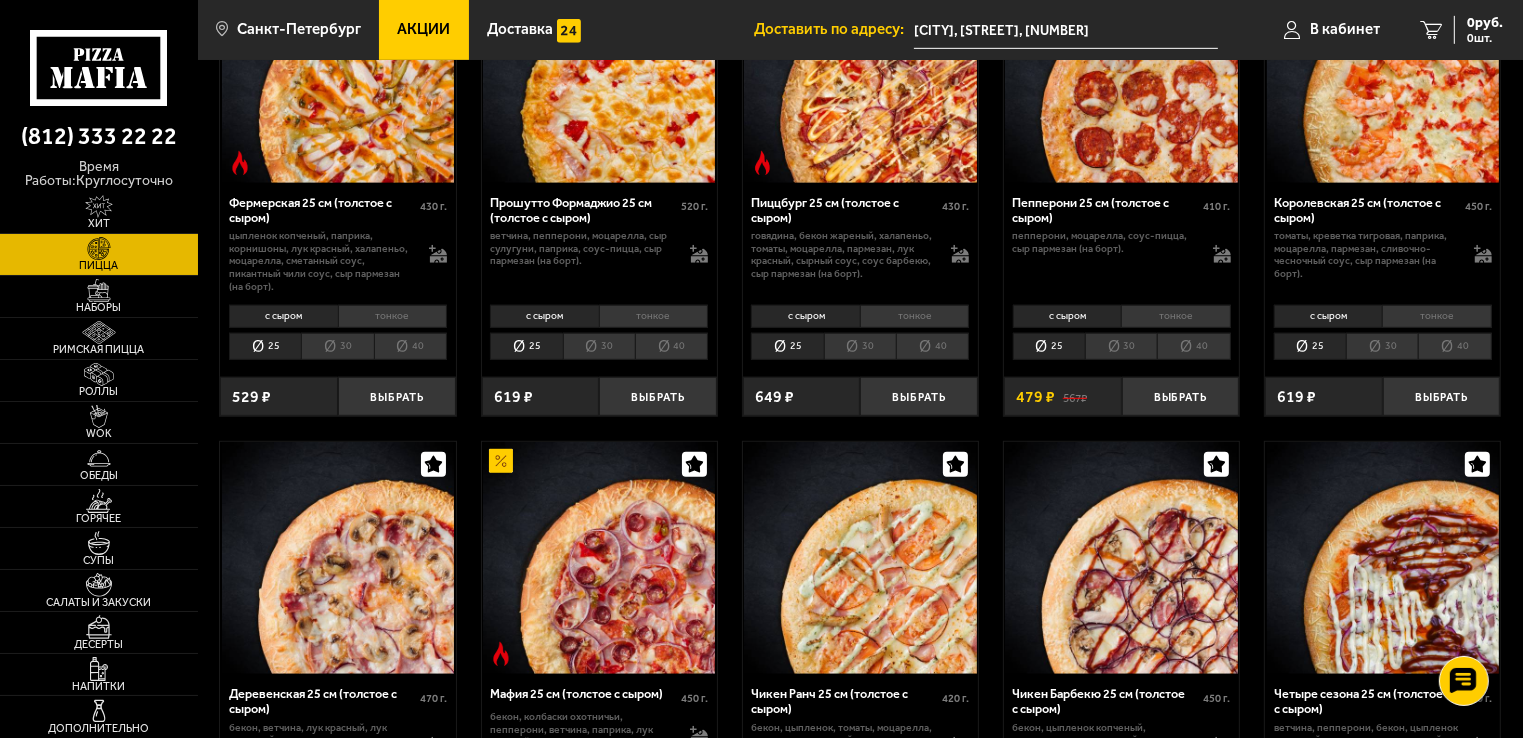 click on "40" at bounding box center (1454, 347) 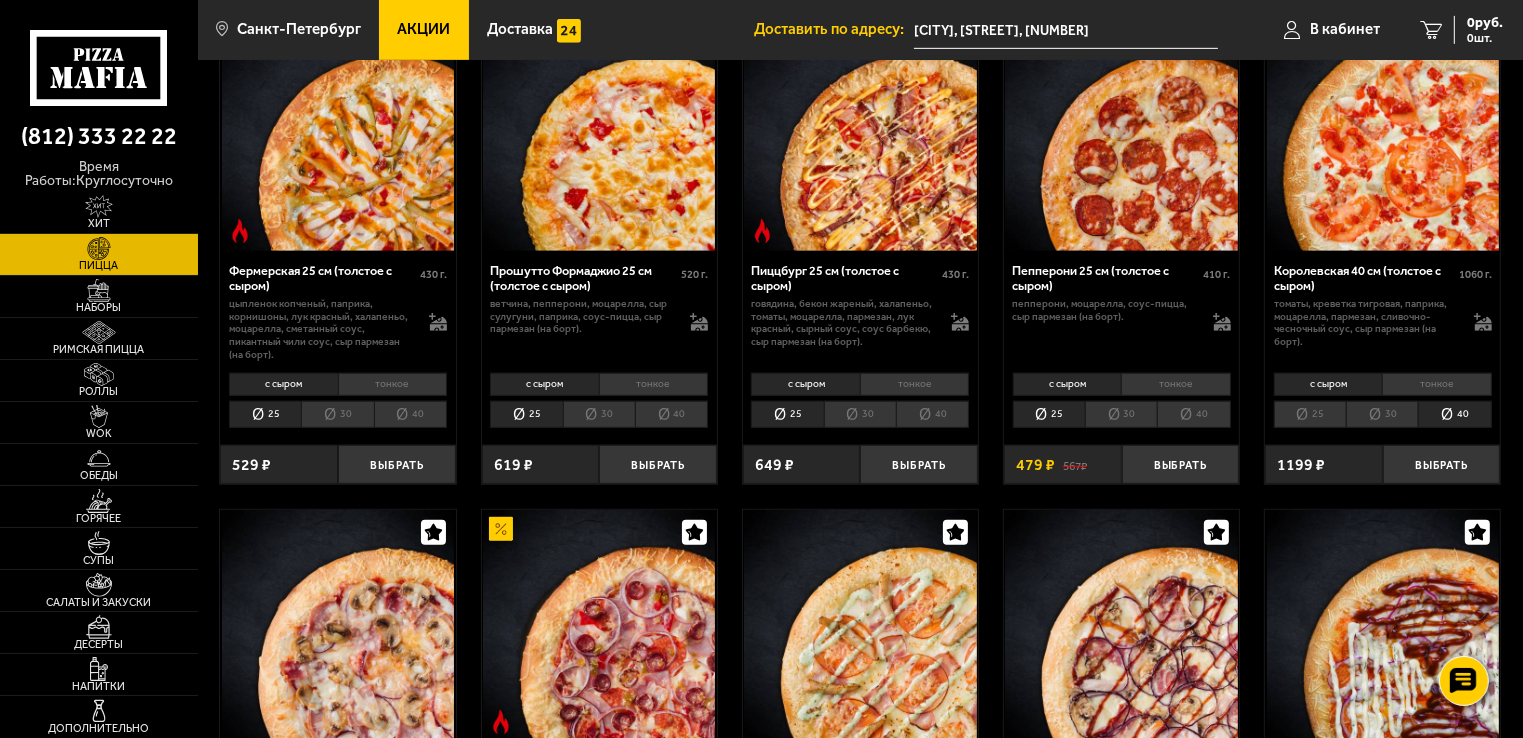 scroll, scrollTop: 1100, scrollLeft: 0, axis: vertical 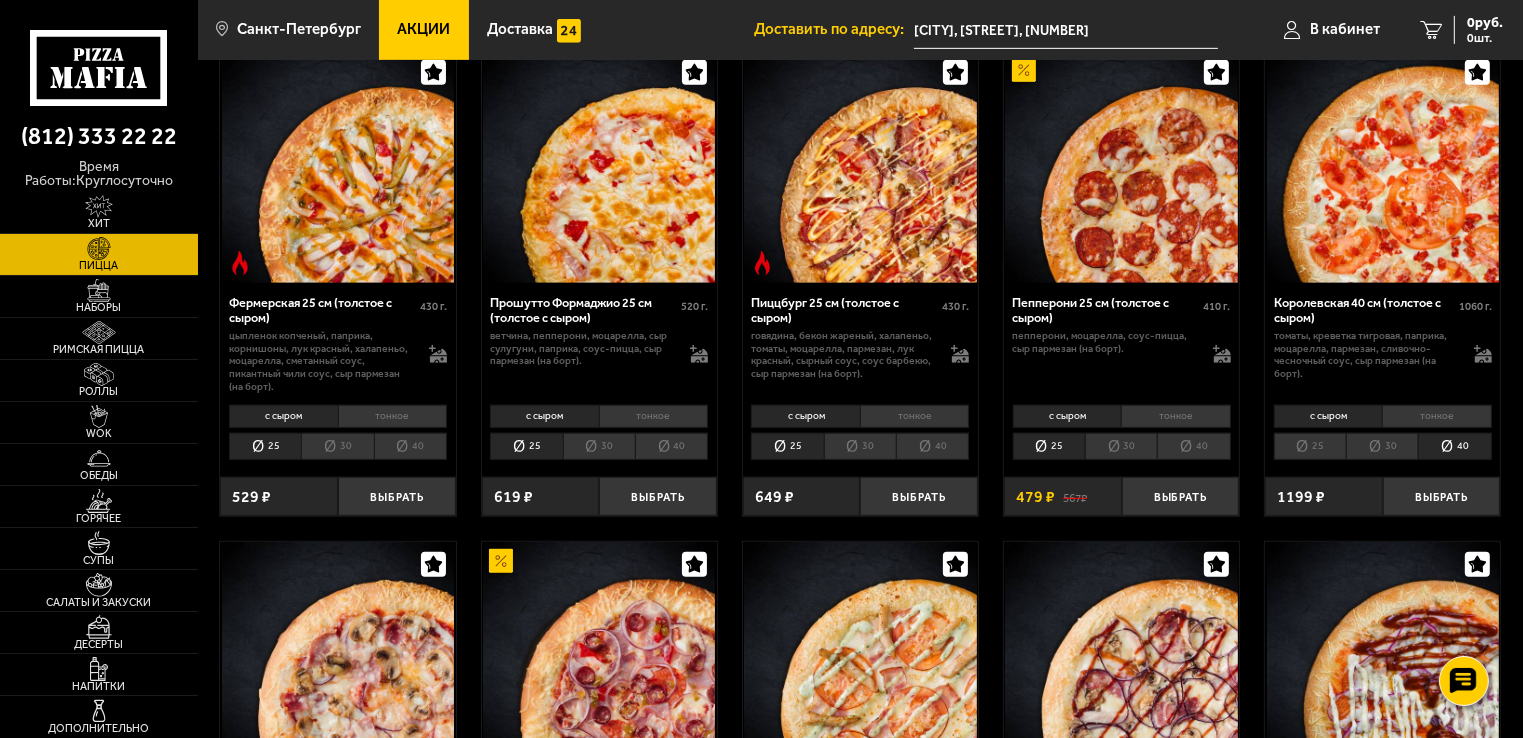 click on "25" at bounding box center (1310, 447) 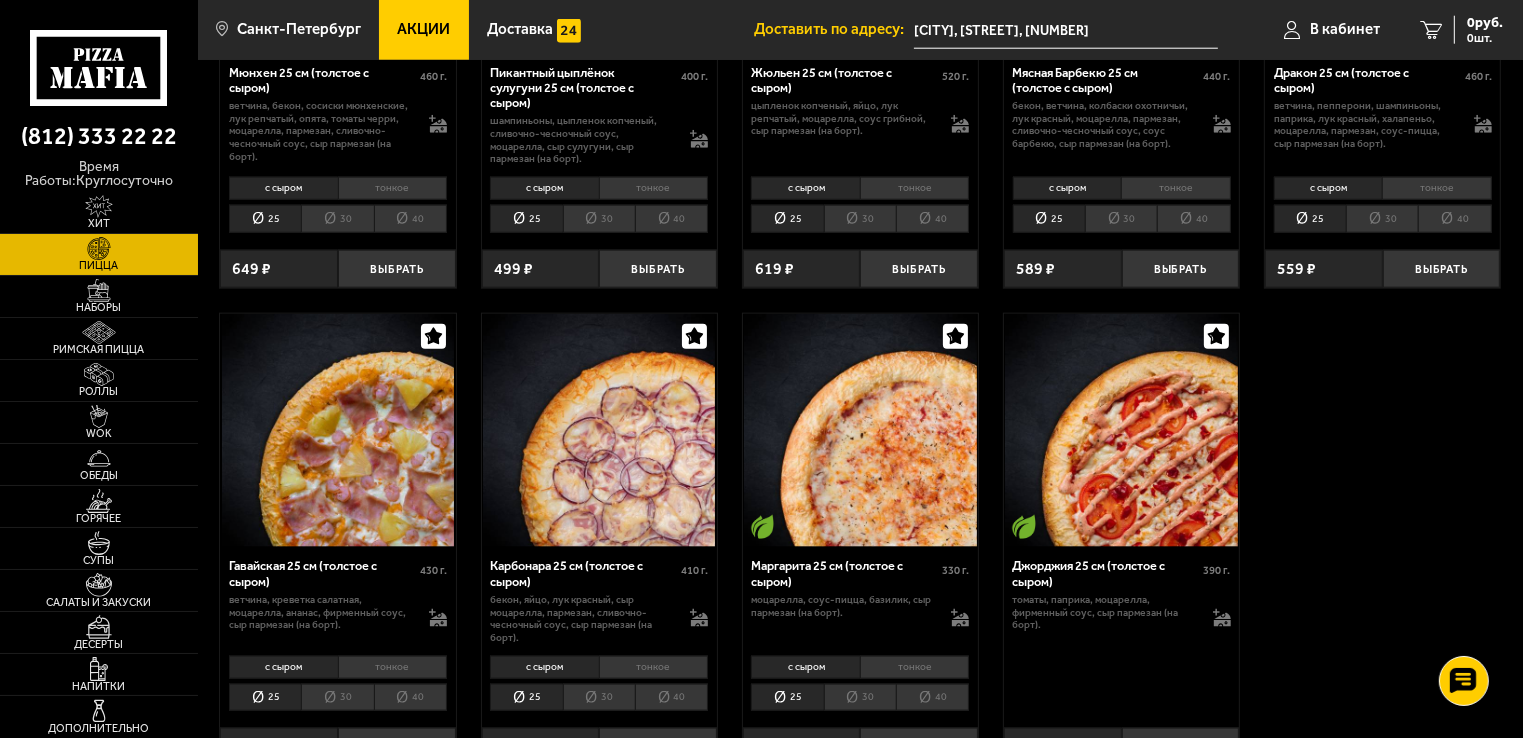 scroll, scrollTop: 2400, scrollLeft: 0, axis: vertical 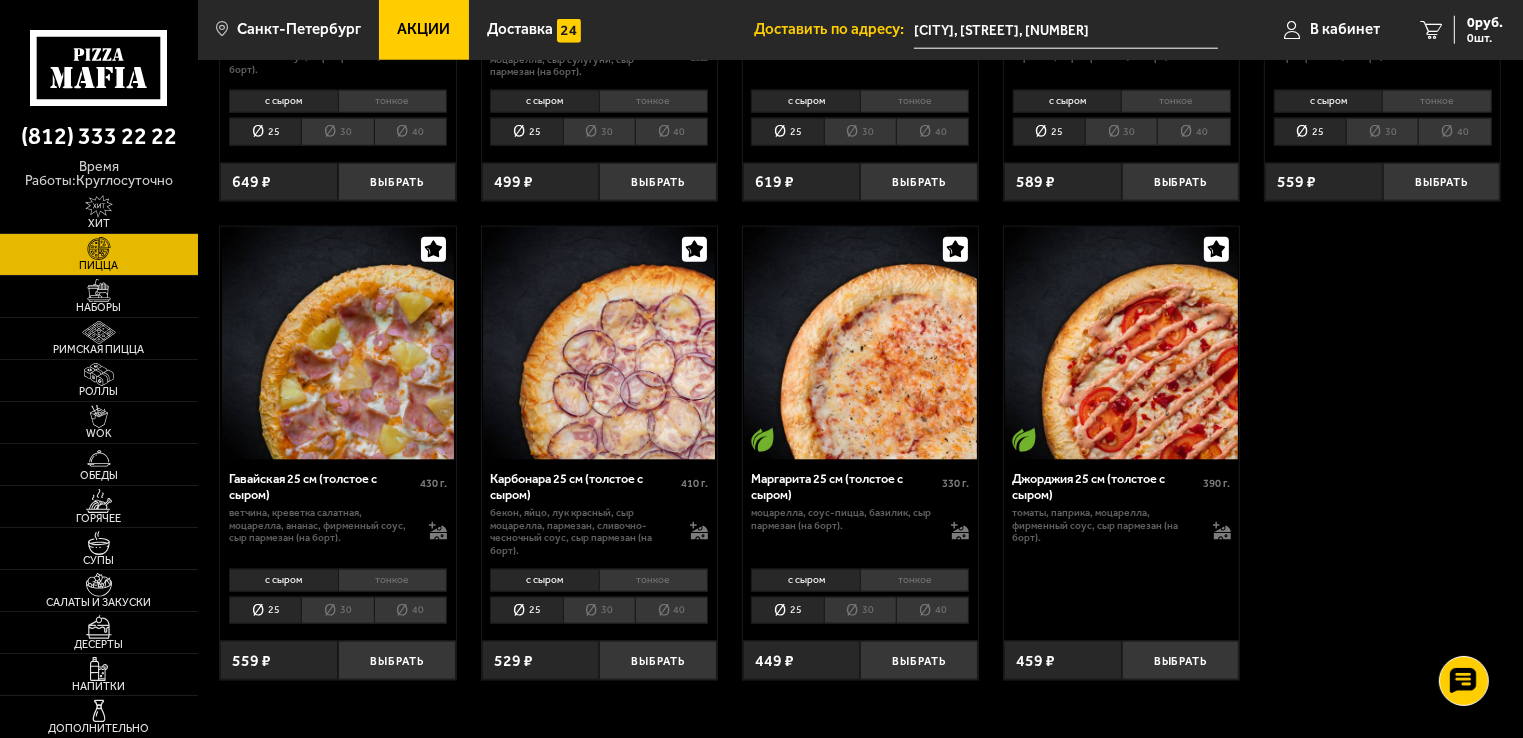 click on "40" at bounding box center (932, 611) 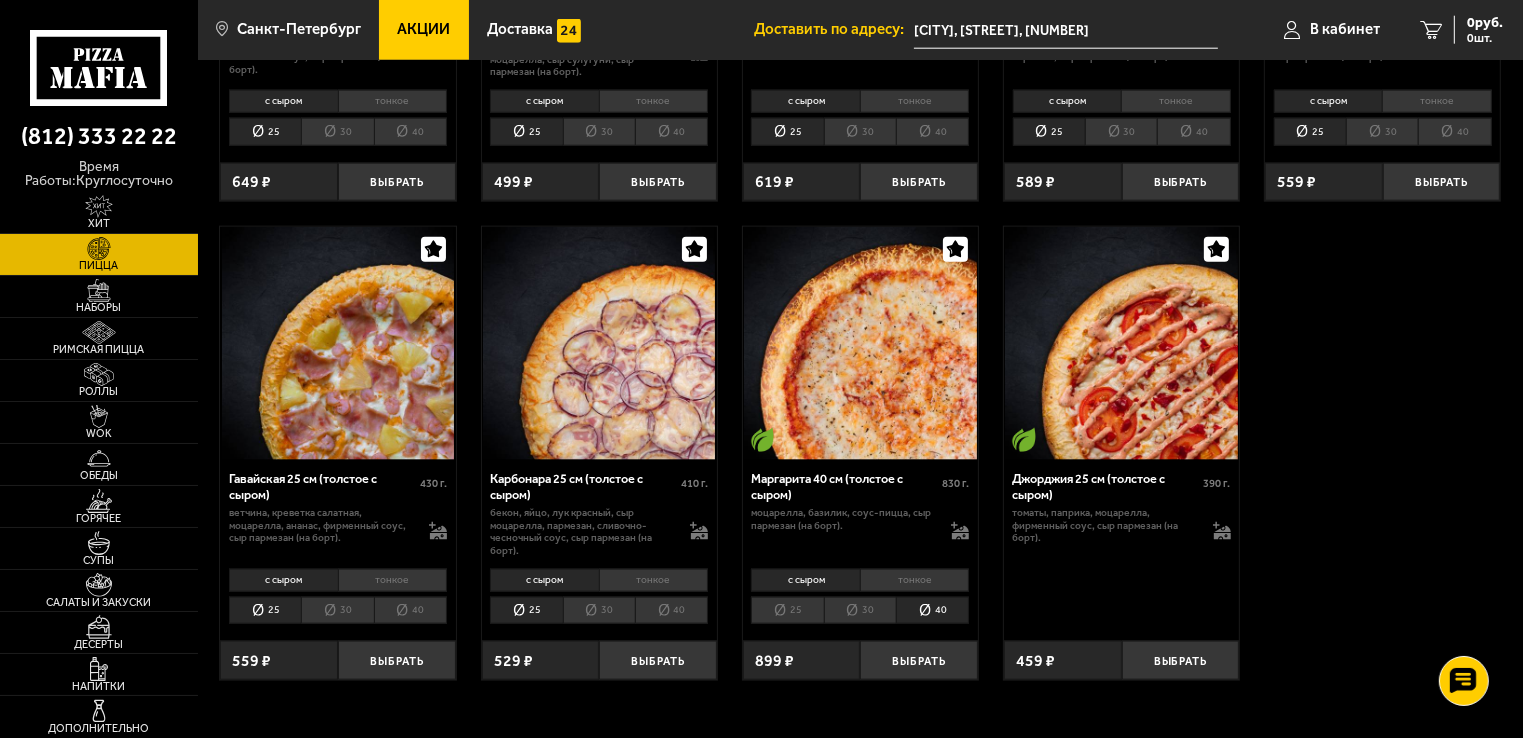 click on "30" at bounding box center (860, 611) 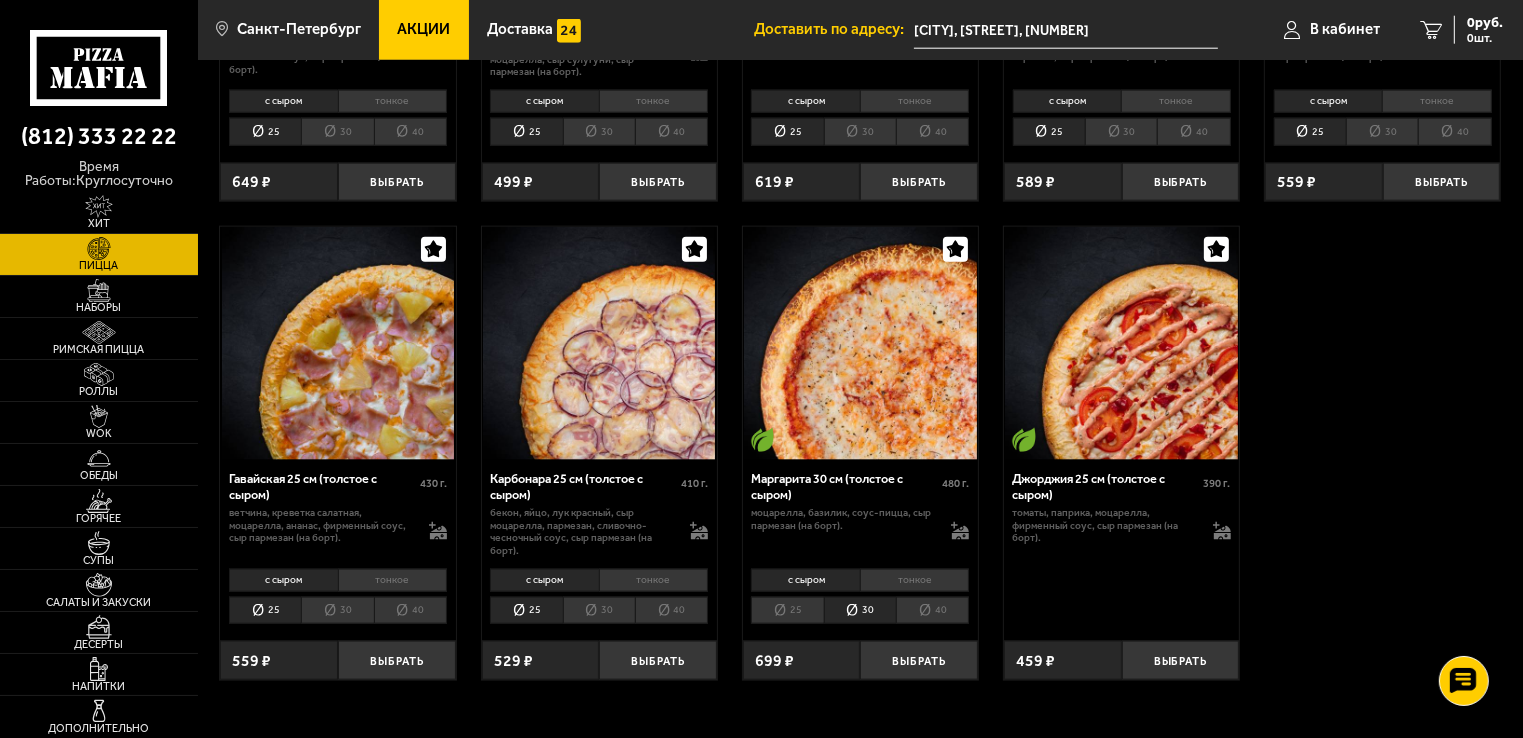click on "40" at bounding box center [932, 611] 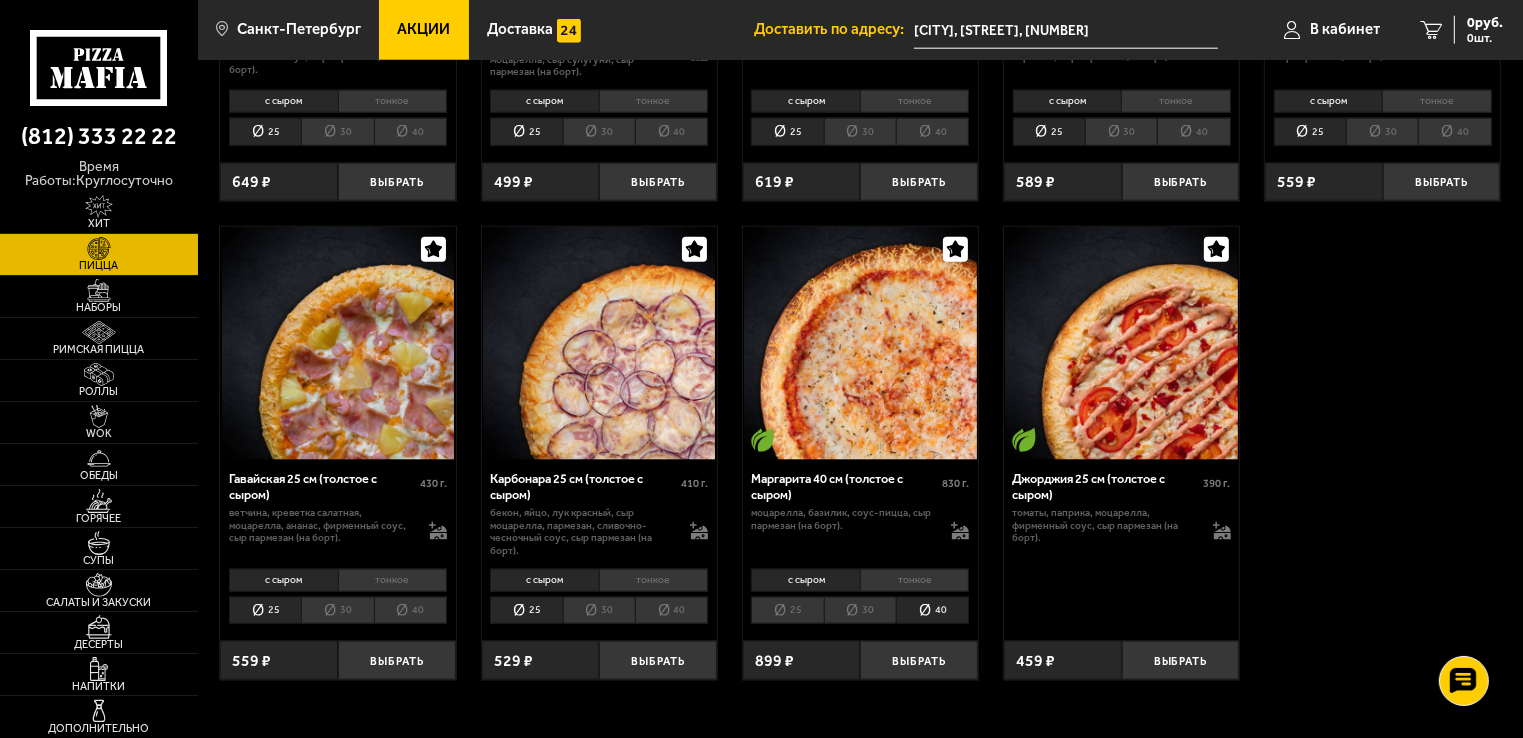 click on "30" at bounding box center (860, 611) 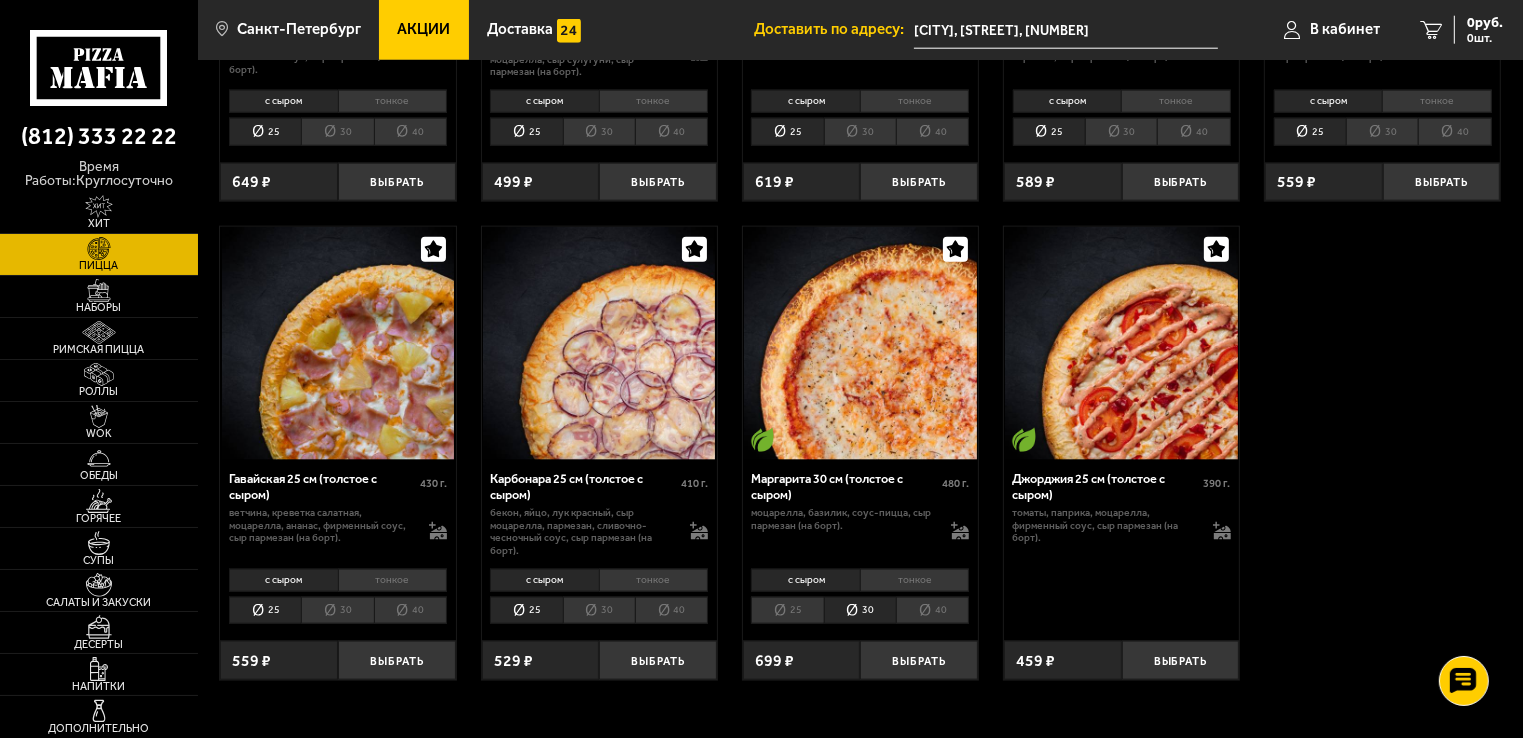 click on "25" at bounding box center (787, 611) 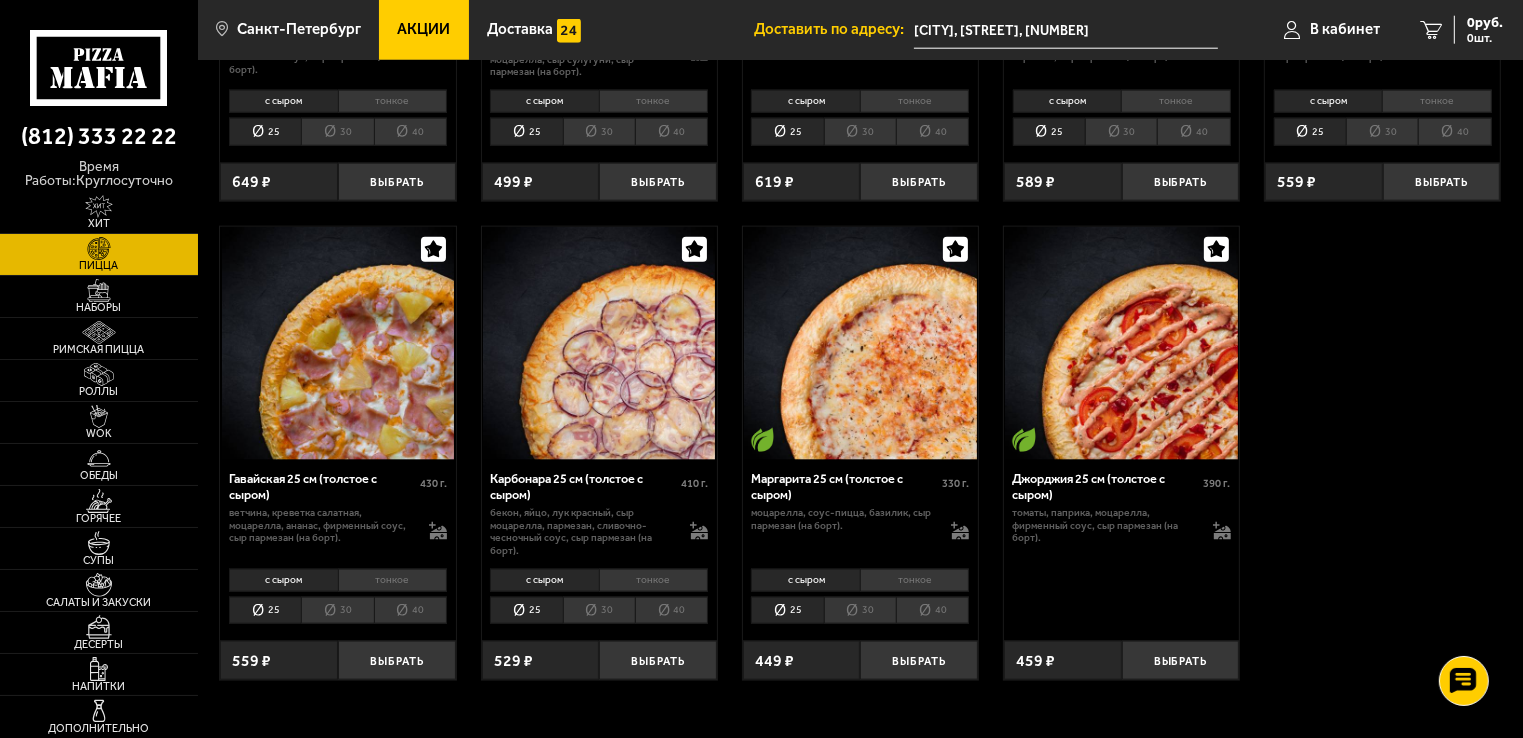 click on "30" at bounding box center (860, 611) 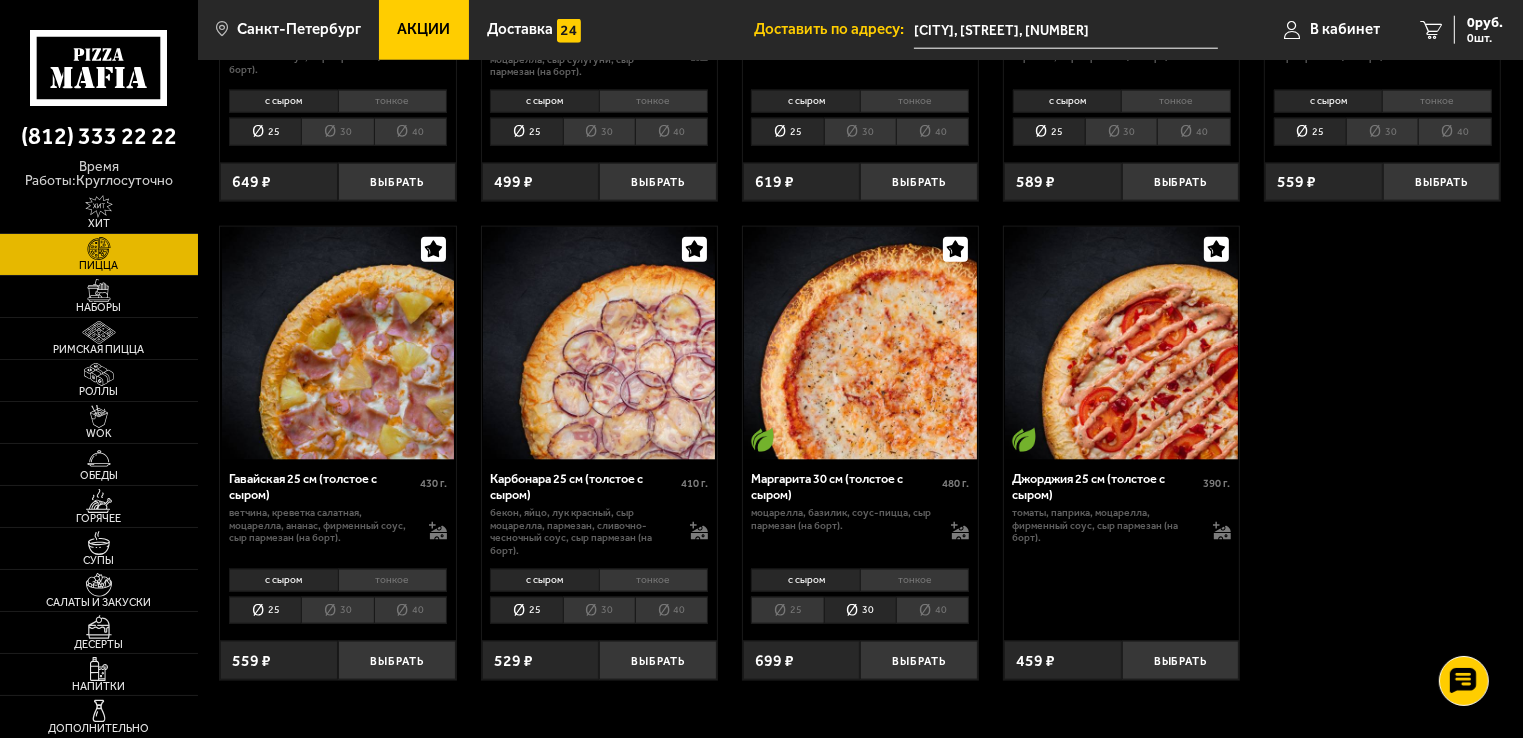 click on "40" at bounding box center [932, 611] 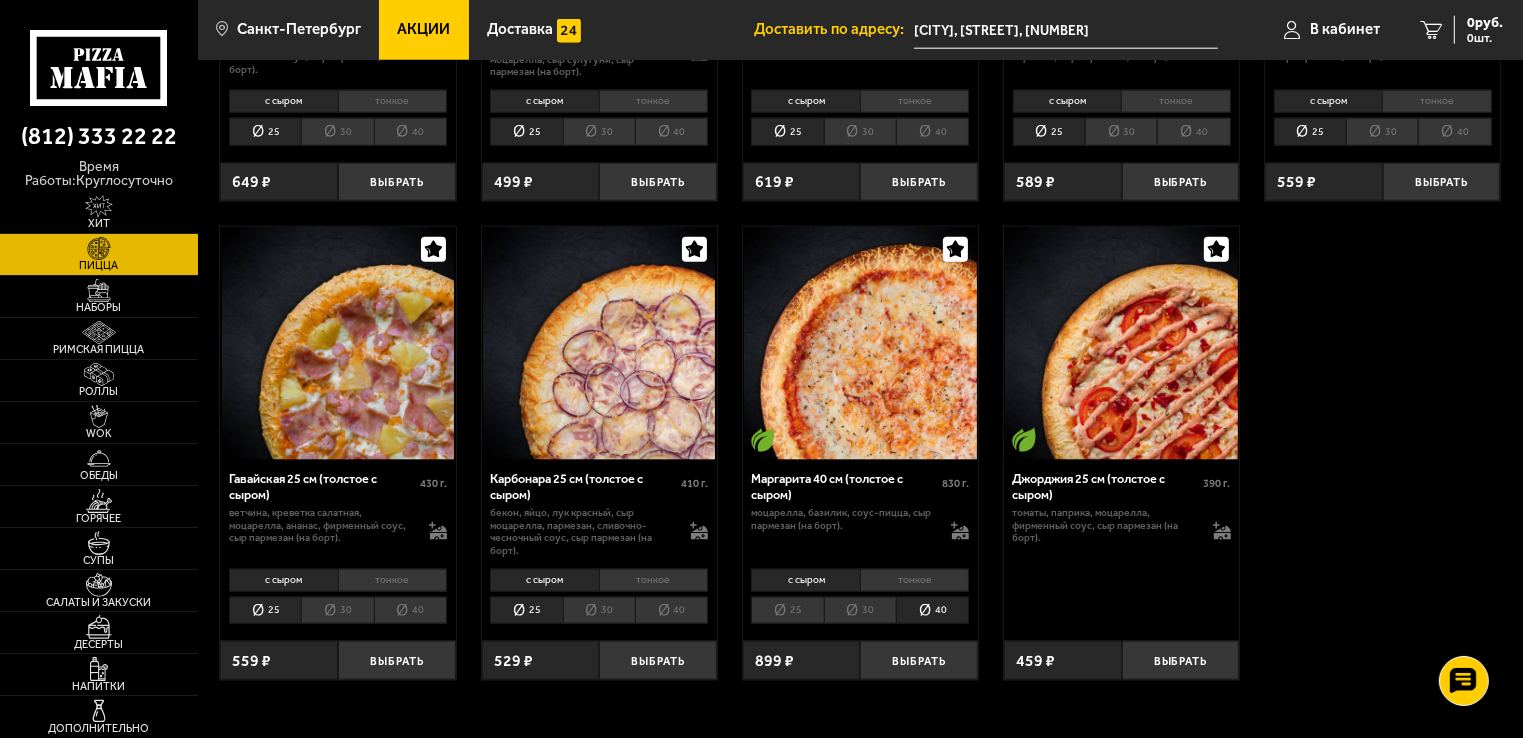 click on "30" at bounding box center (860, 611) 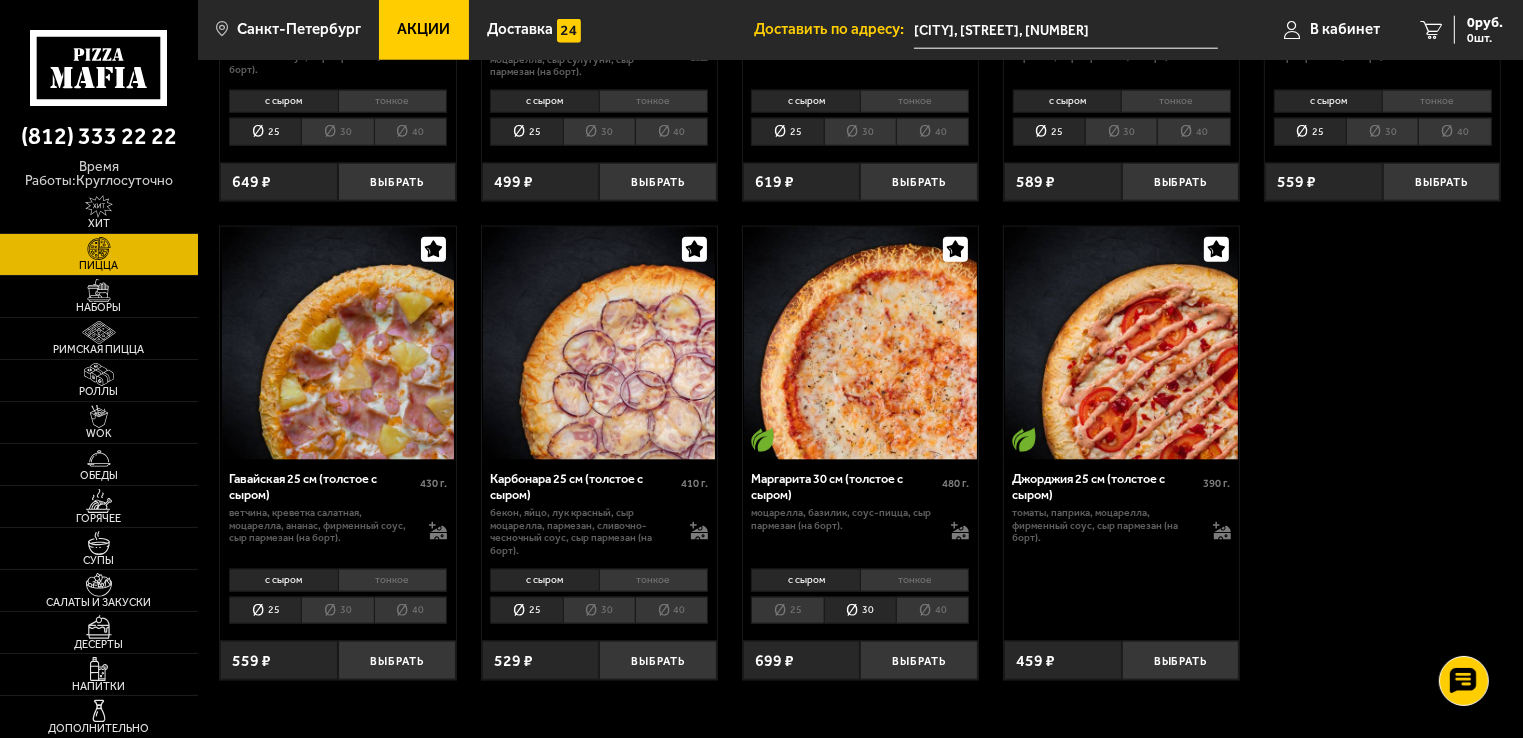click on "40" at bounding box center [932, 611] 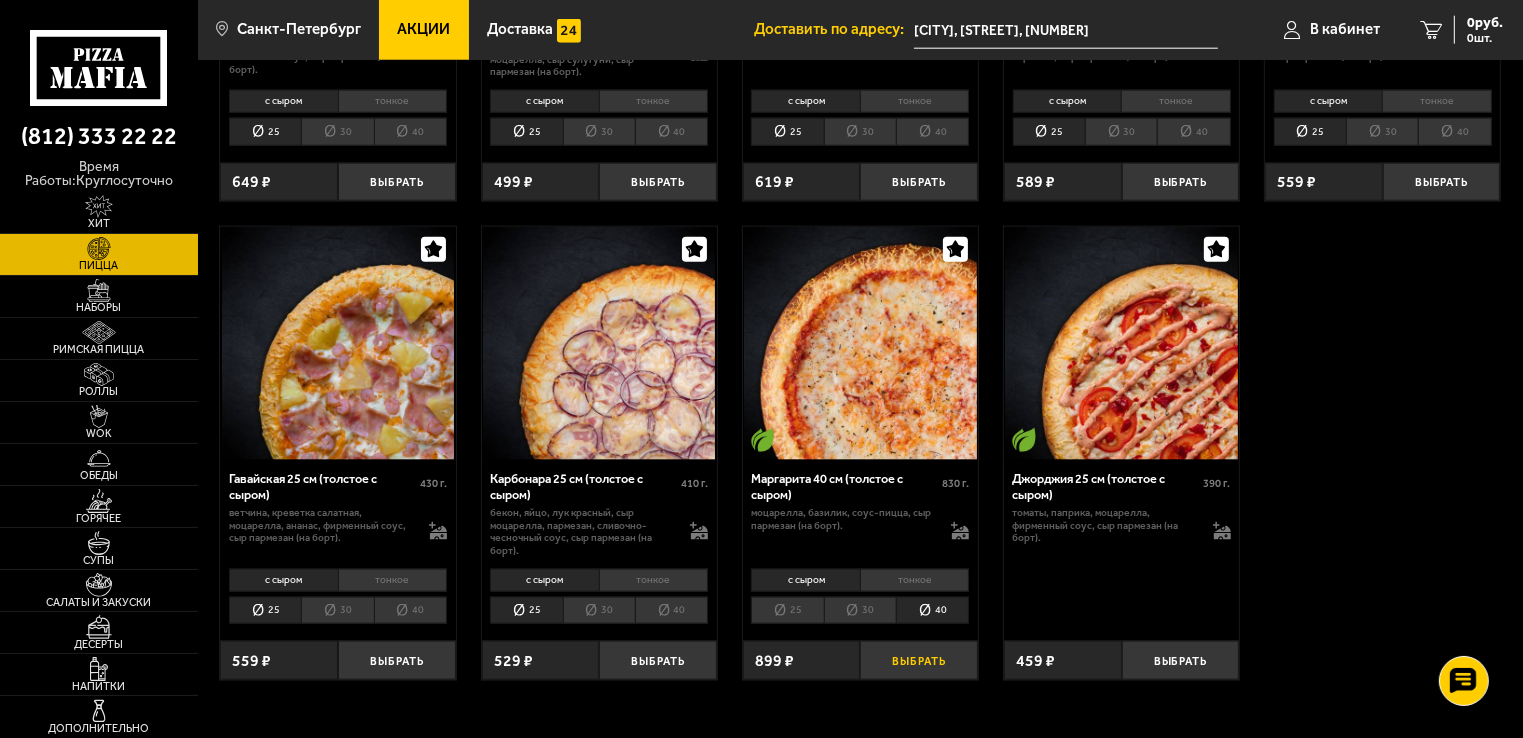 click on "Выбрать" at bounding box center [919, 660] 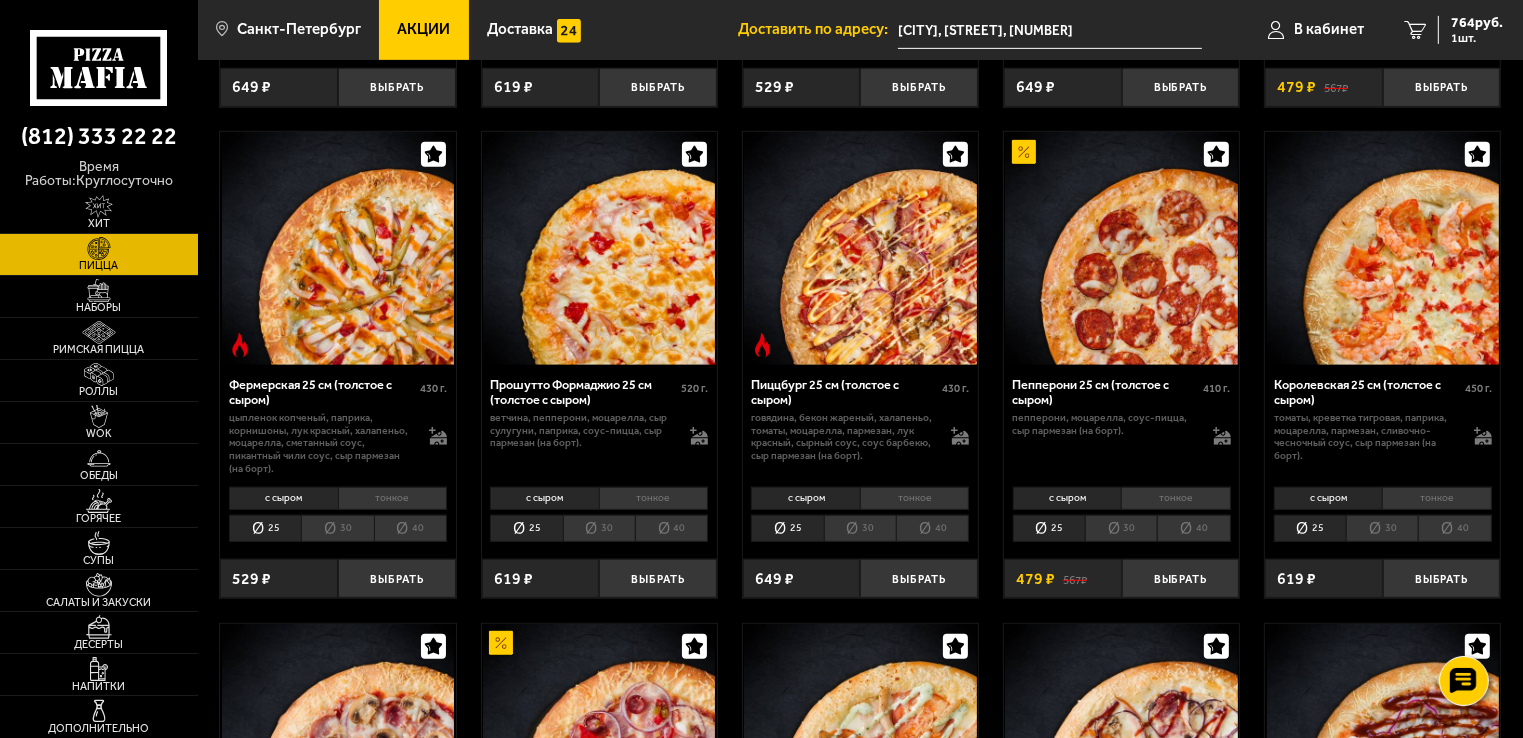 scroll, scrollTop: 1000, scrollLeft: 0, axis: vertical 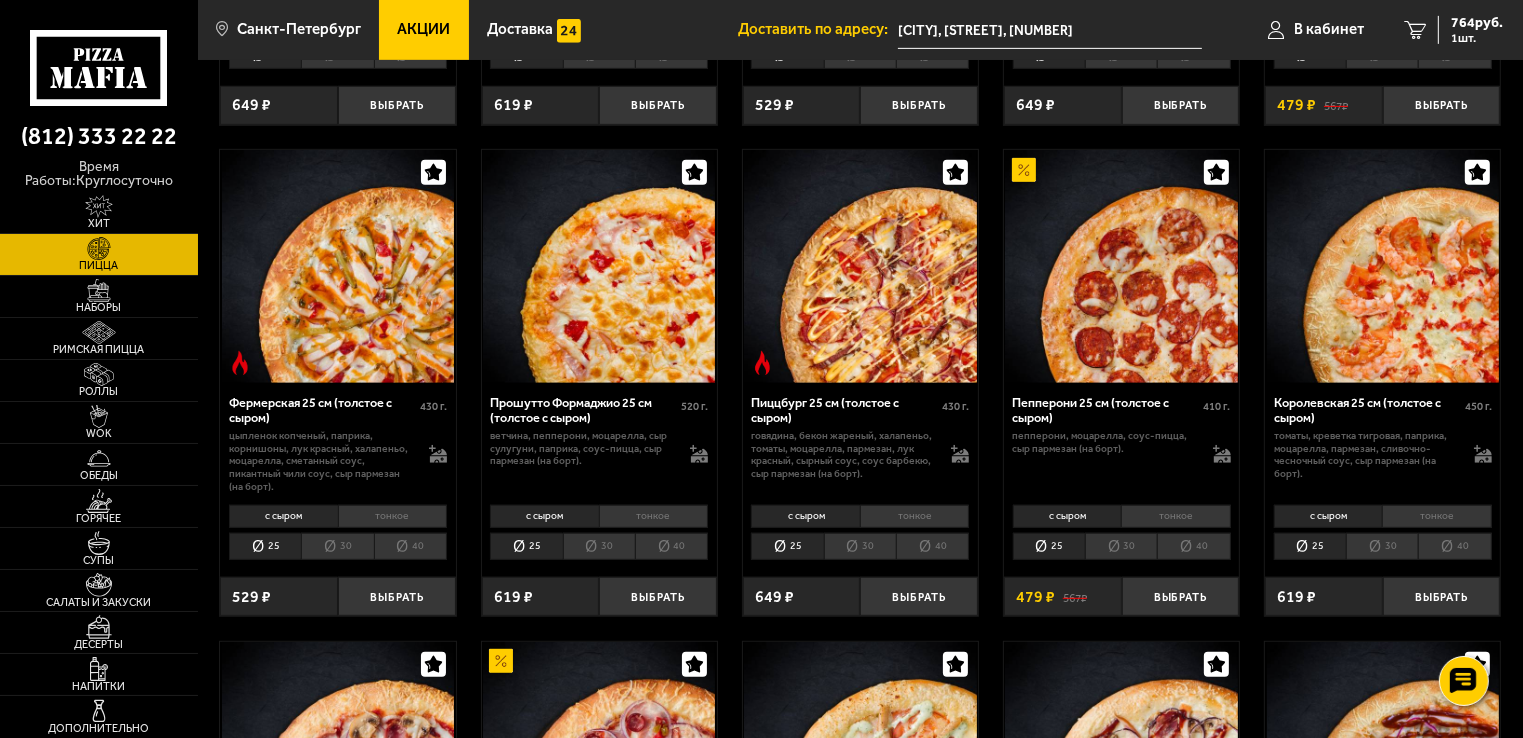 click on "40" at bounding box center [1193, 547] 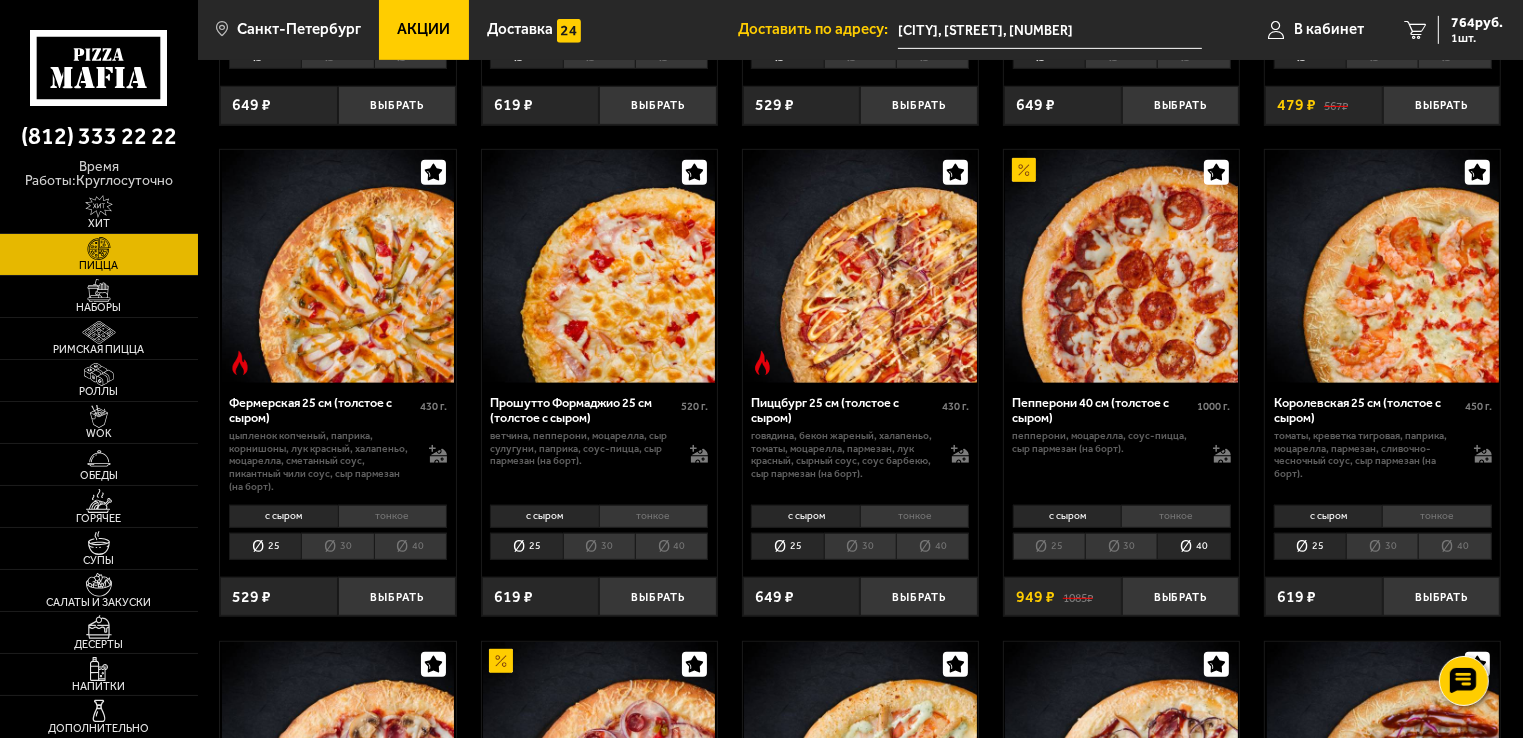 click on "30" at bounding box center (1121, 547) 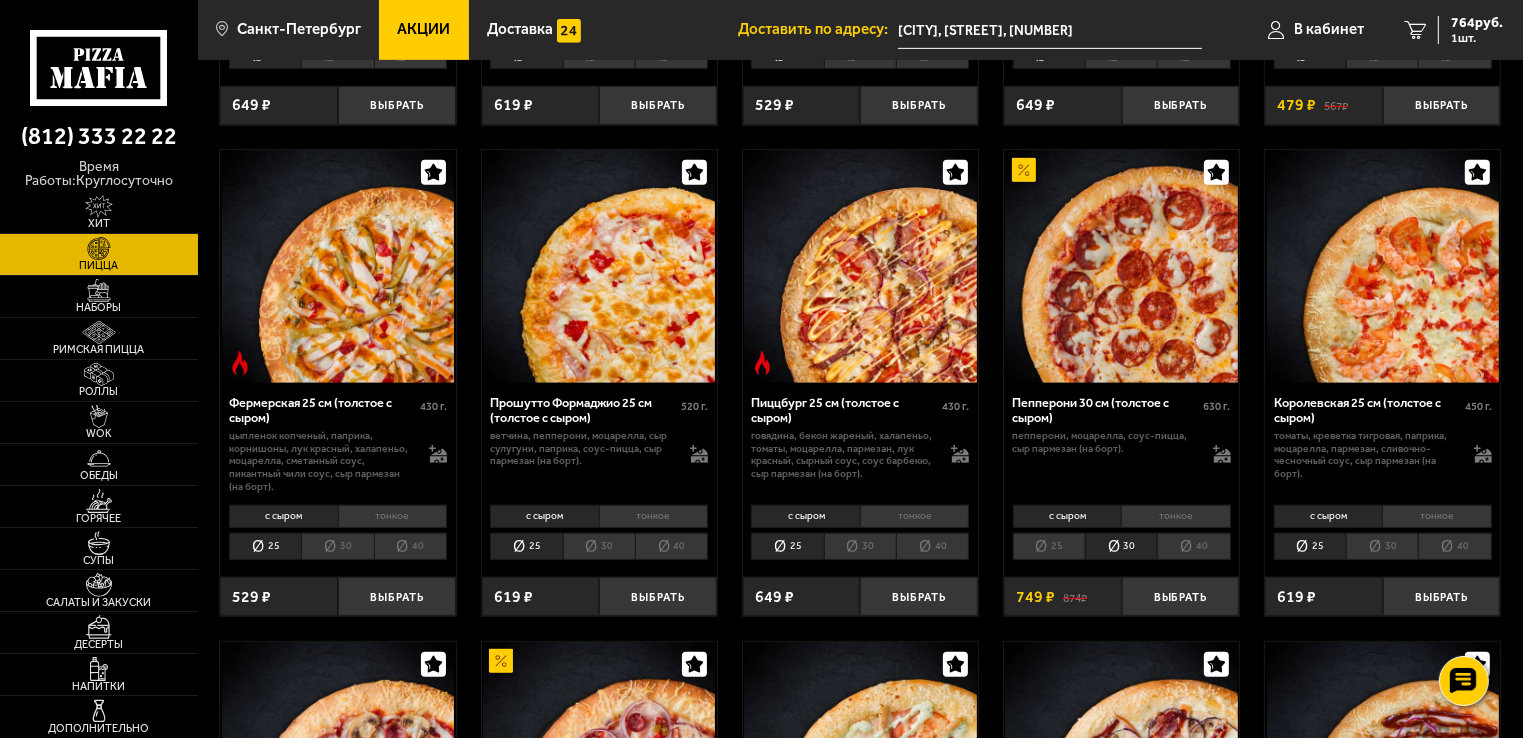 click on "40" at bounding box center (1193, 547) 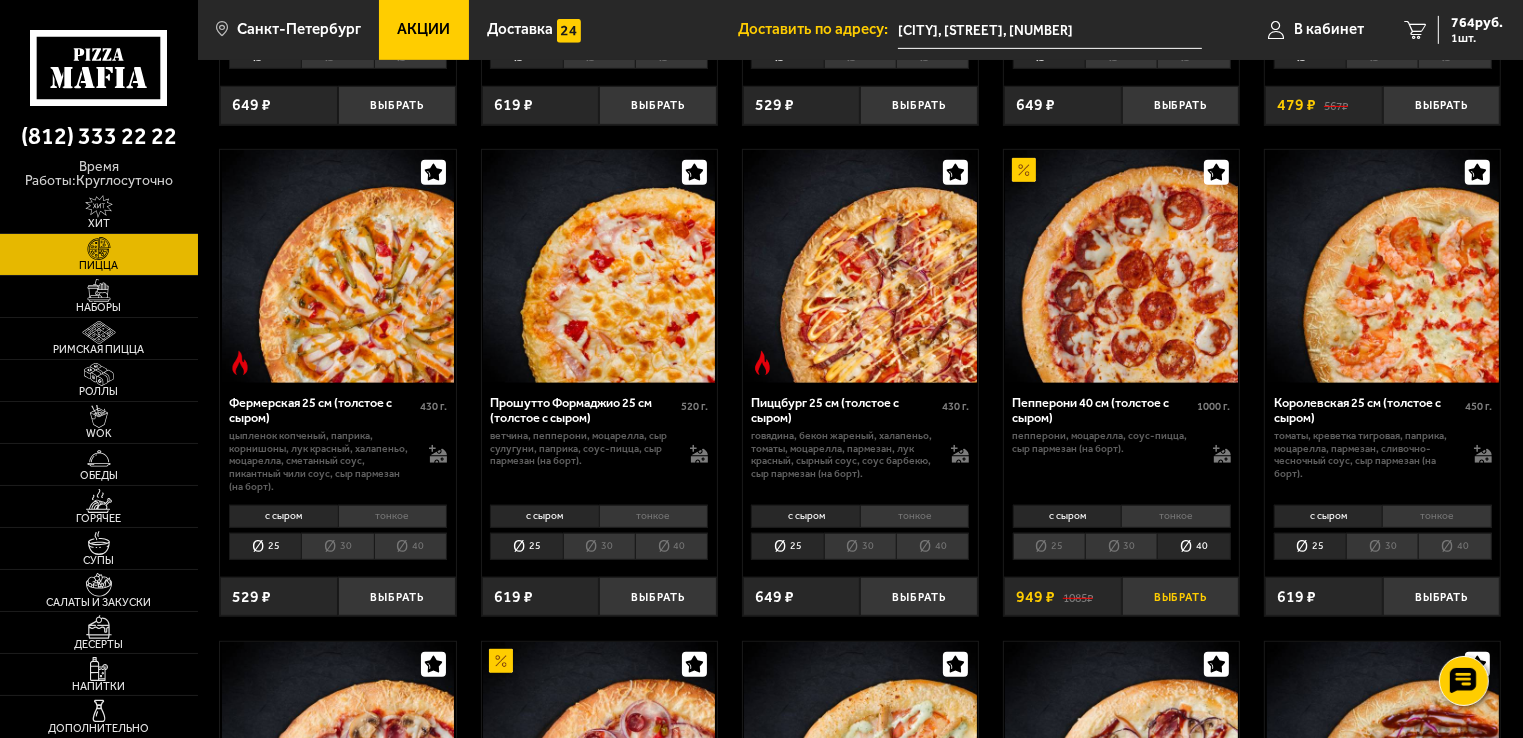 click on "Выбрать" at bounding box center [1181, 596] 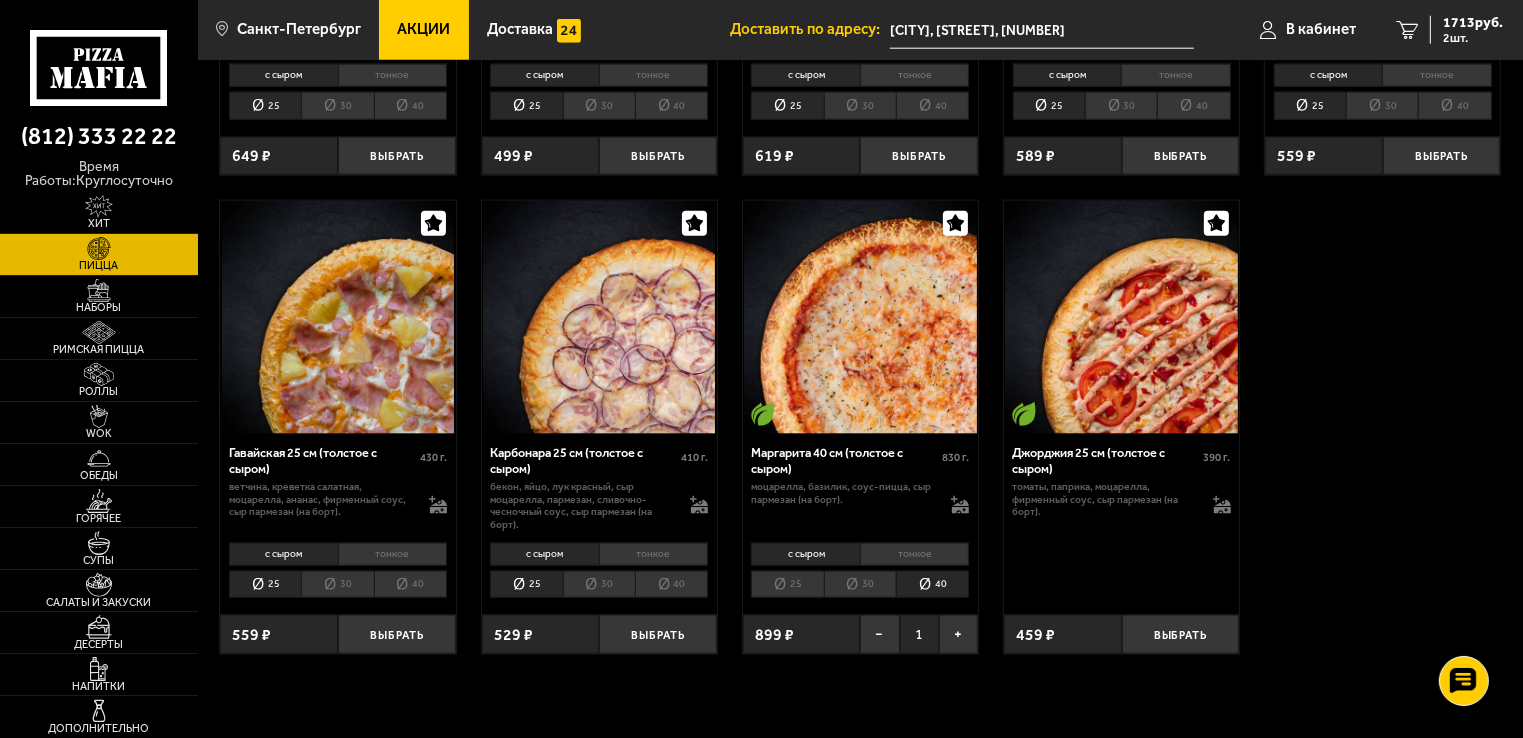 scroll, scrollTop: 2400, scrollLeft: 0, axis: vertical 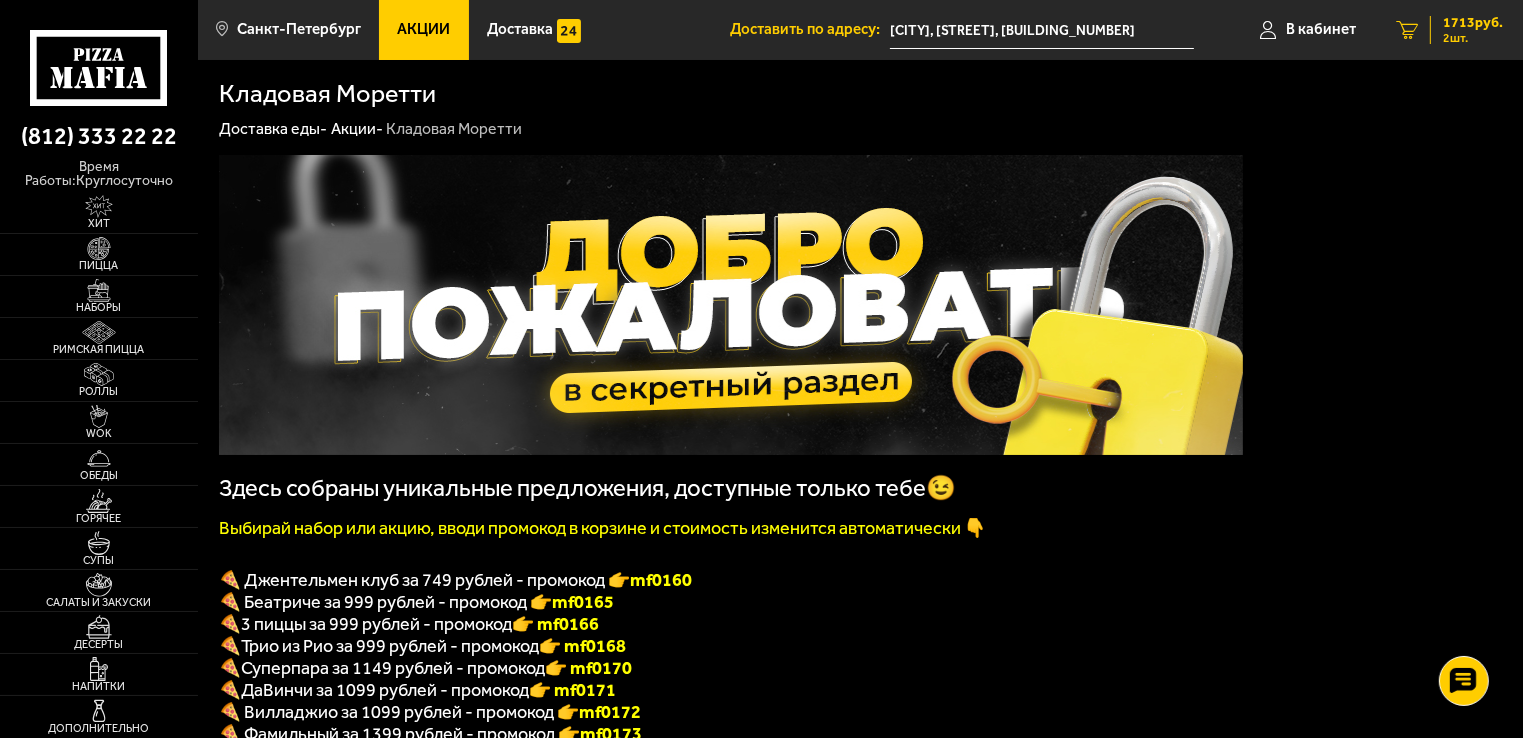 click on "2  шт." at bounding box center (1473, 38) 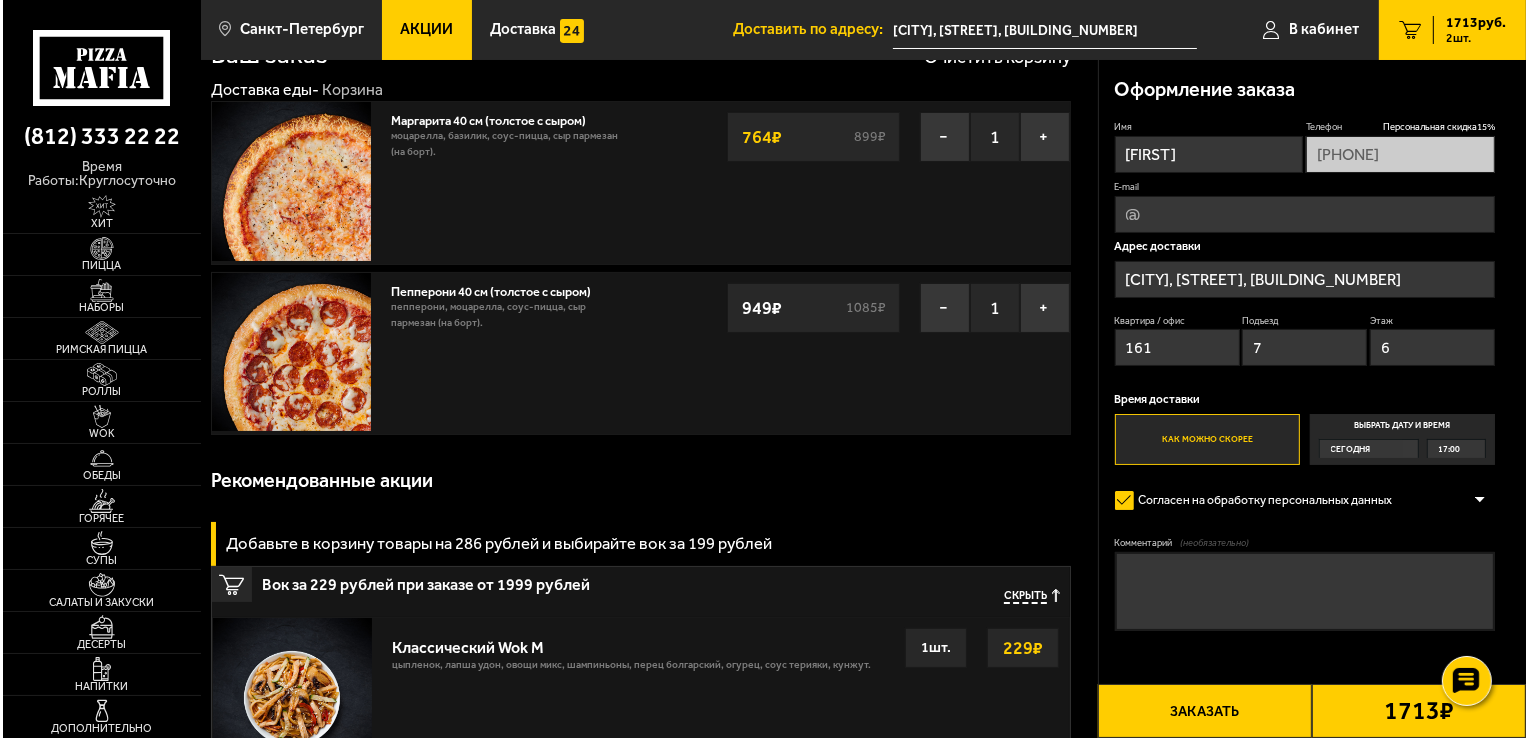 scroll, scrollTop: 100, scrollLeft: 0, axis: vertical 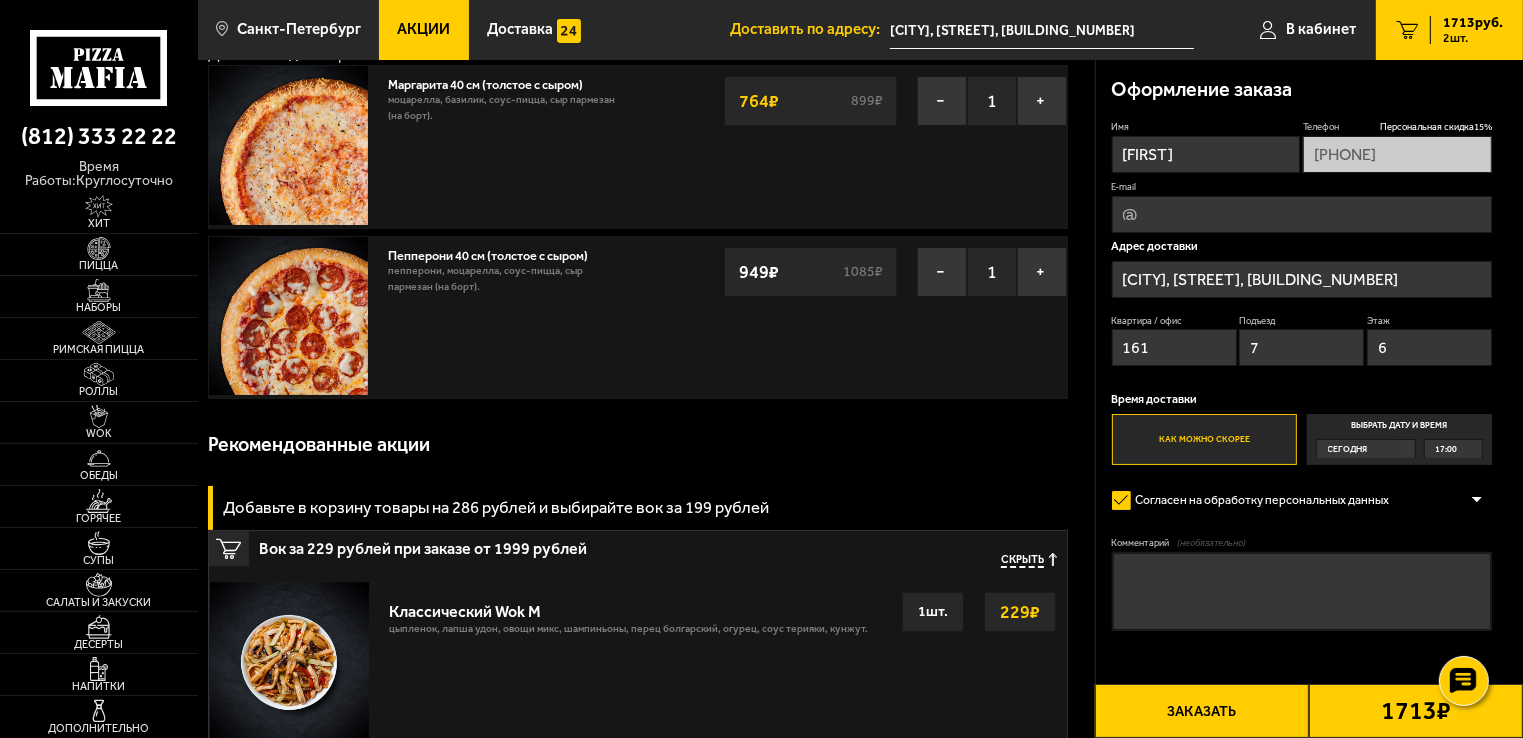 click on "Заказать" at bounding box center (1202, 711) 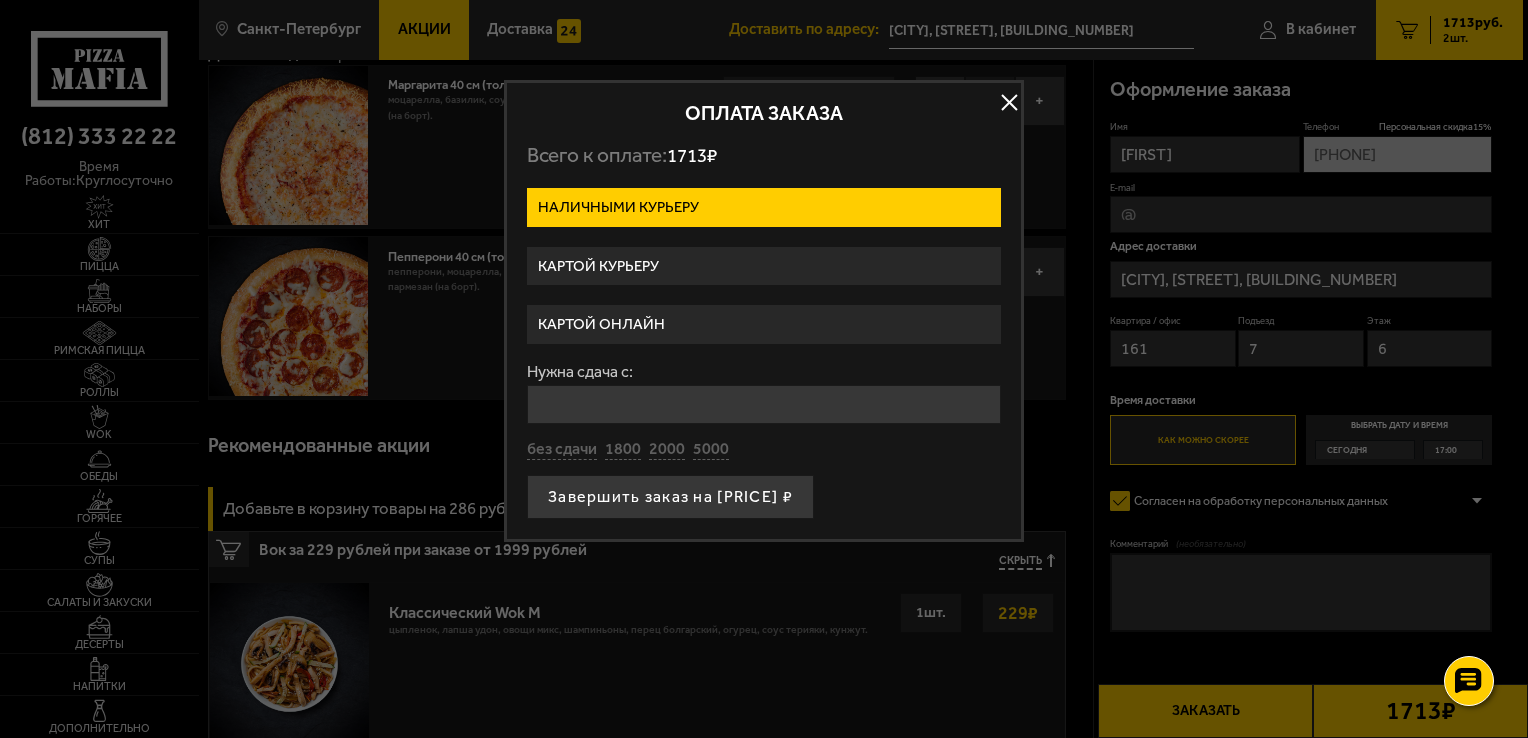click on "Картой онлайн" at bounding box center [764, 324] 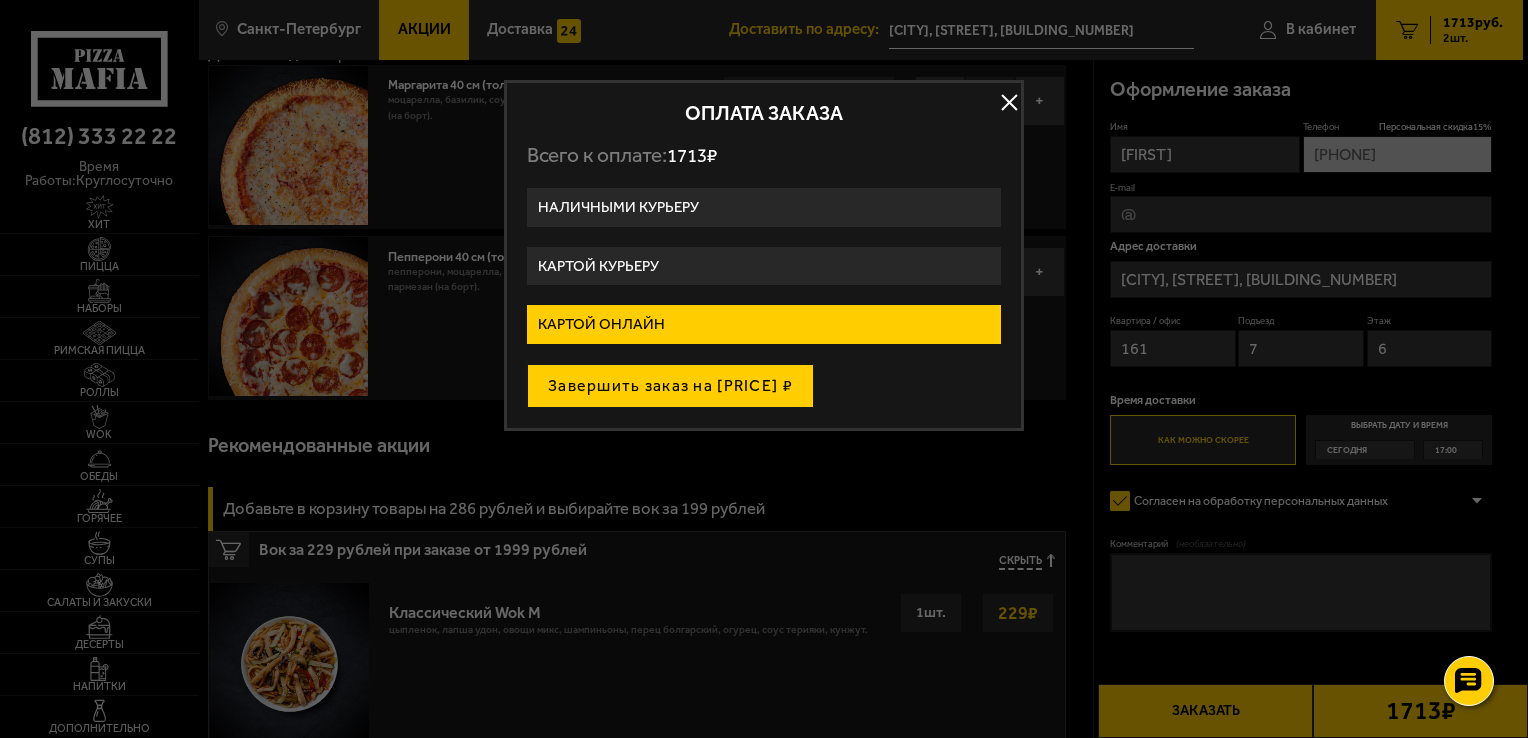 click on "Завершить заказ на 1713 ₽" at bounding box center [670, 386] 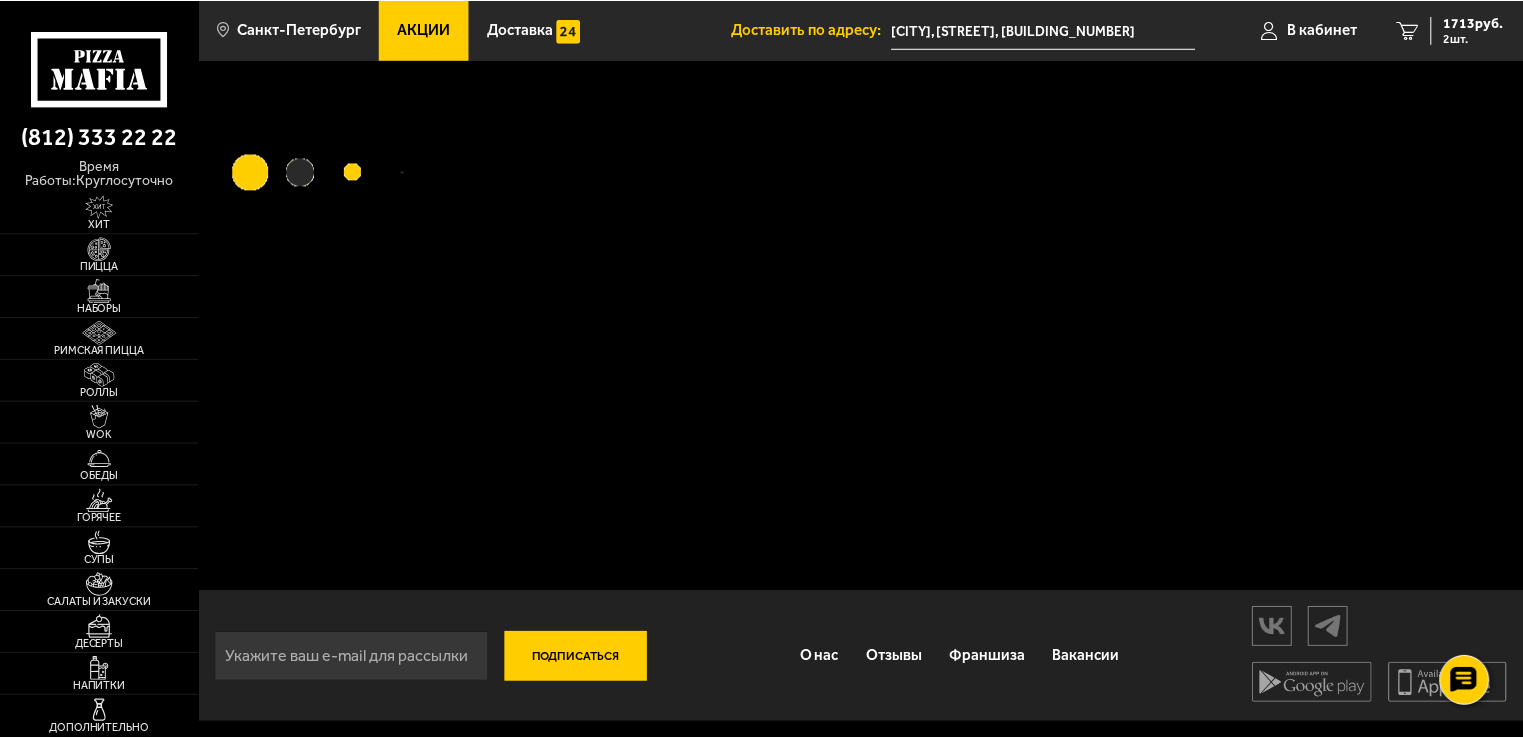 scroll, scrollTop: 0, scrollLeft: 0, axis: both 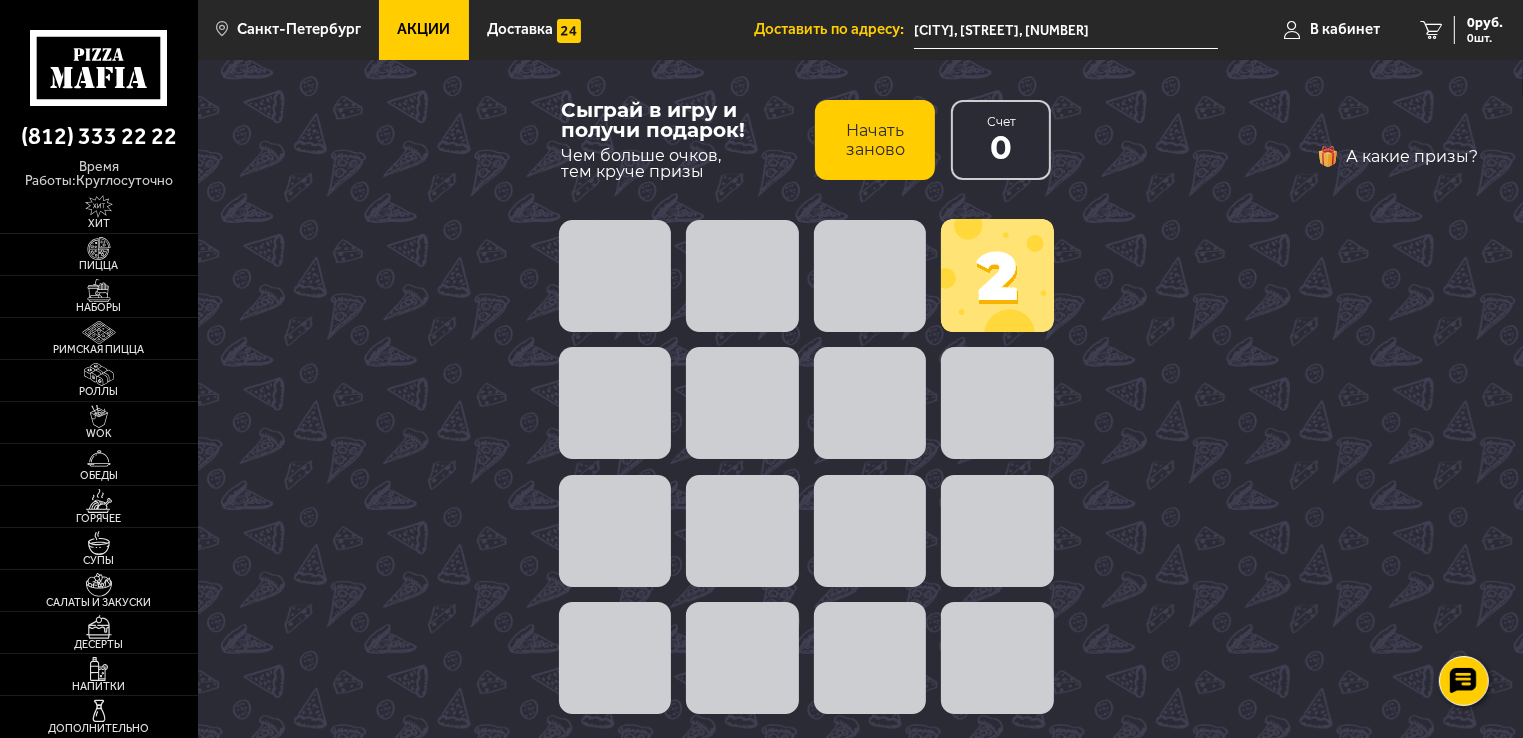 drag, startPoint x: 972, startPoint y: 281, endPoint x: 558, endPoint y: 351, distance: 419.87616 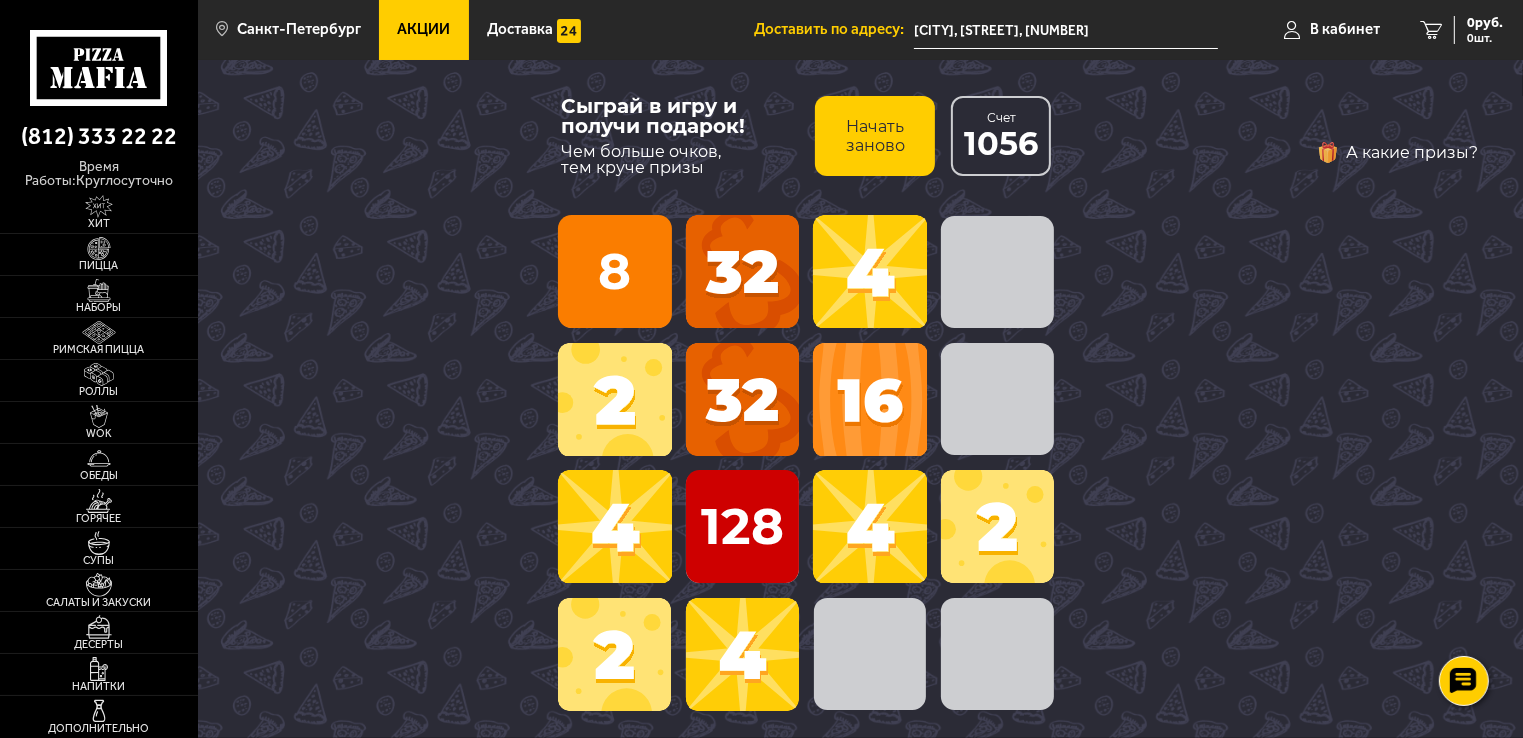 scroll, scrollTop: 0, scrollLeft: 0, axis: both 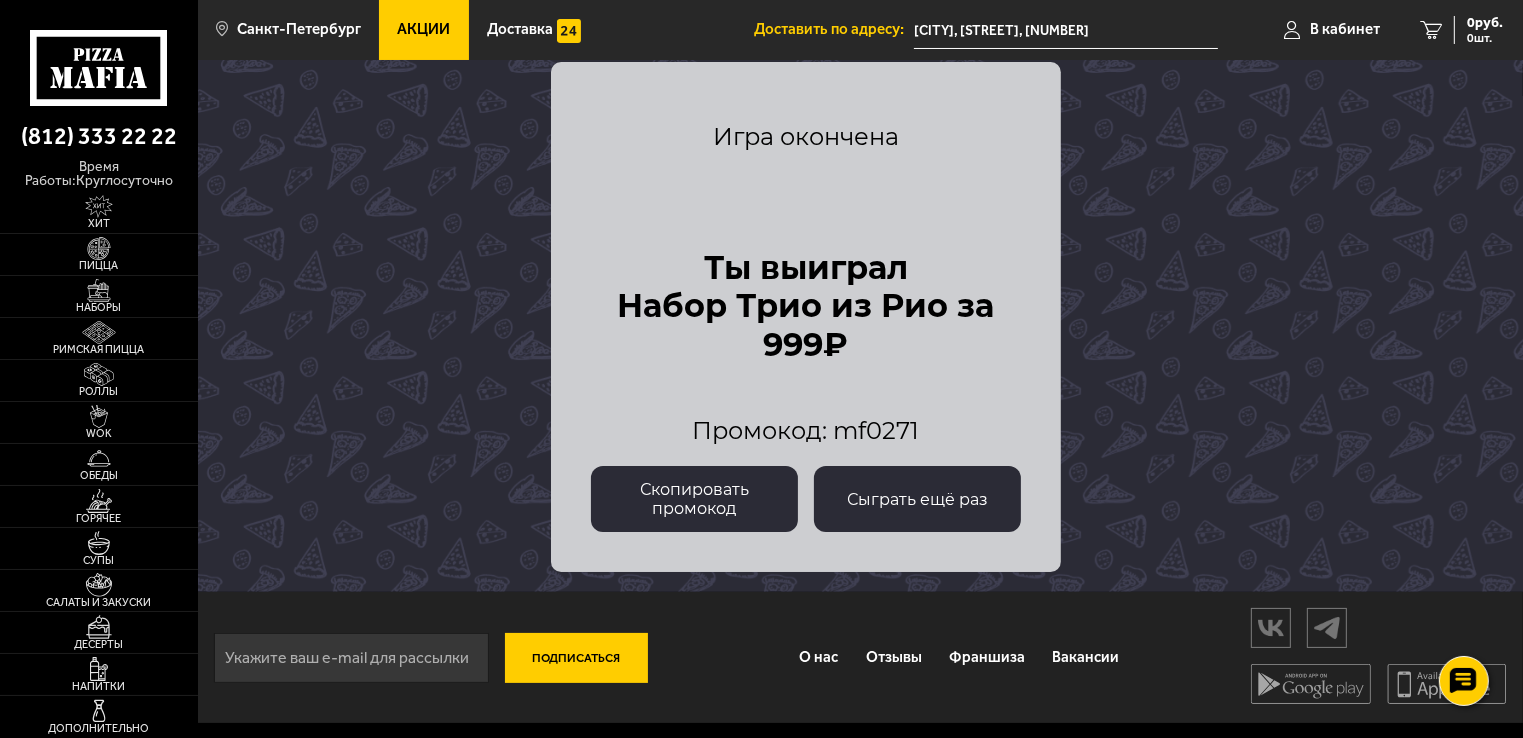 click on "Сыграть ещё раз" at bounding box center [917, 499] 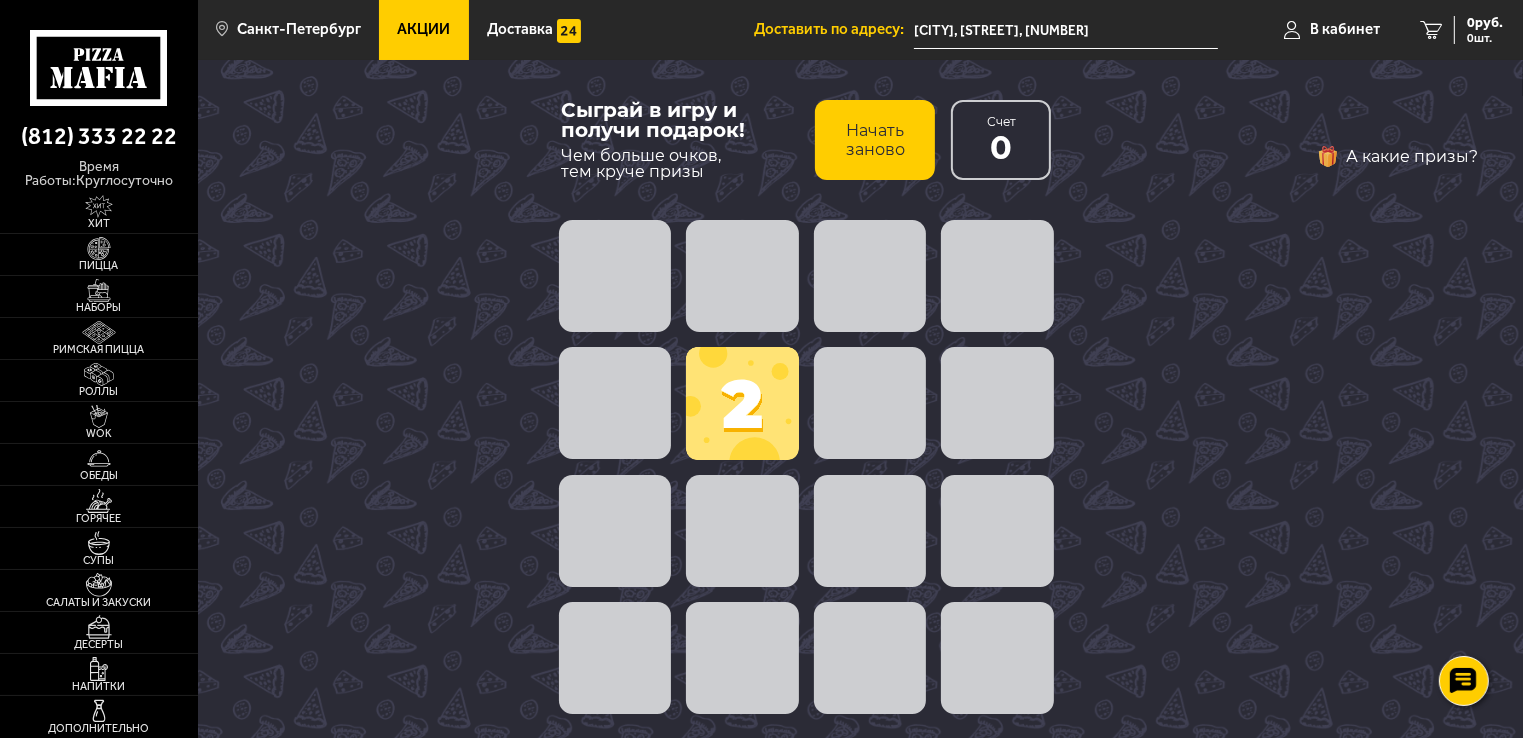 click 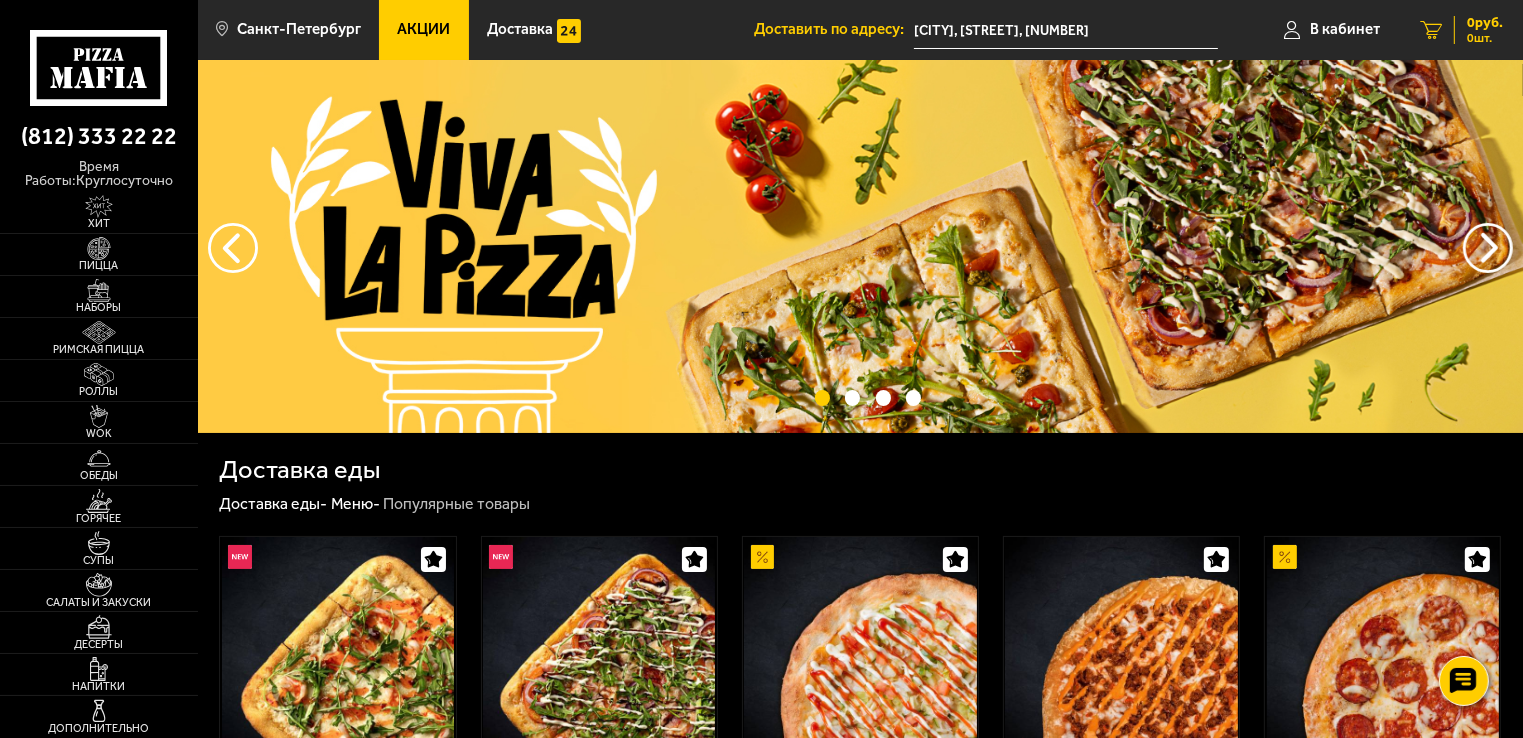 click on "0  руб. 0  шт." at bounding box center [1478, 30] 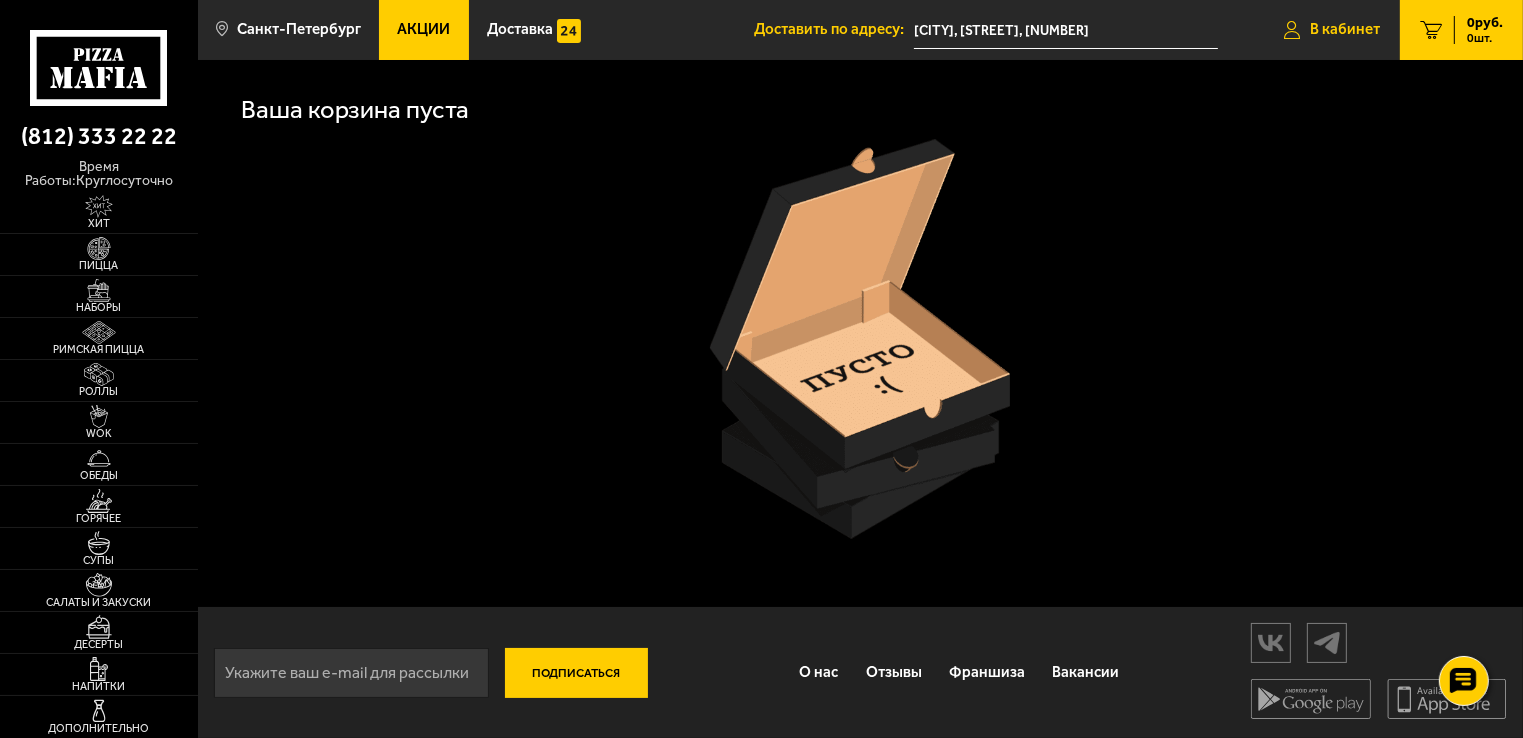 click on "В кабинет" at bounding box center (1345, 29) 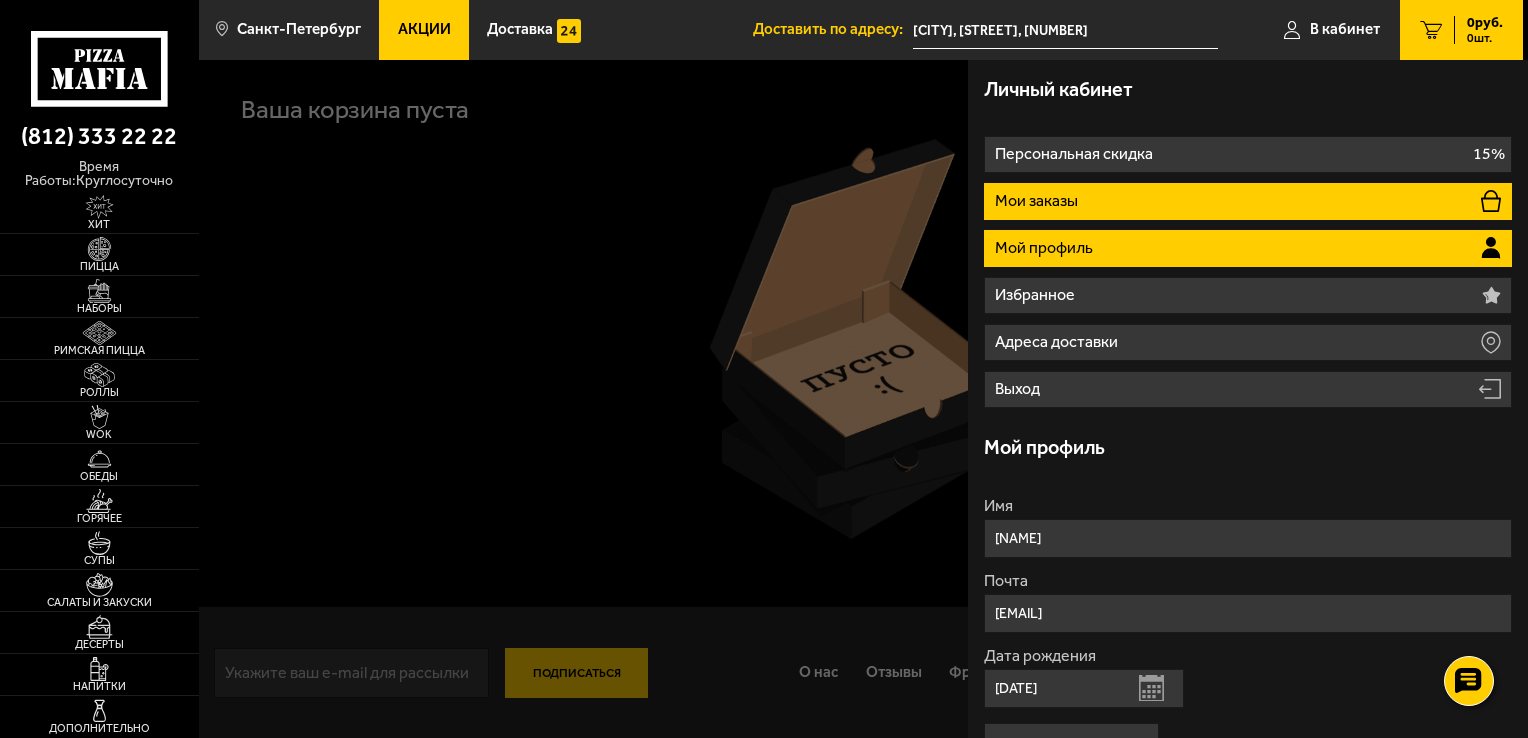 click on "Мои заказы" at bounding box center [1038, 201] 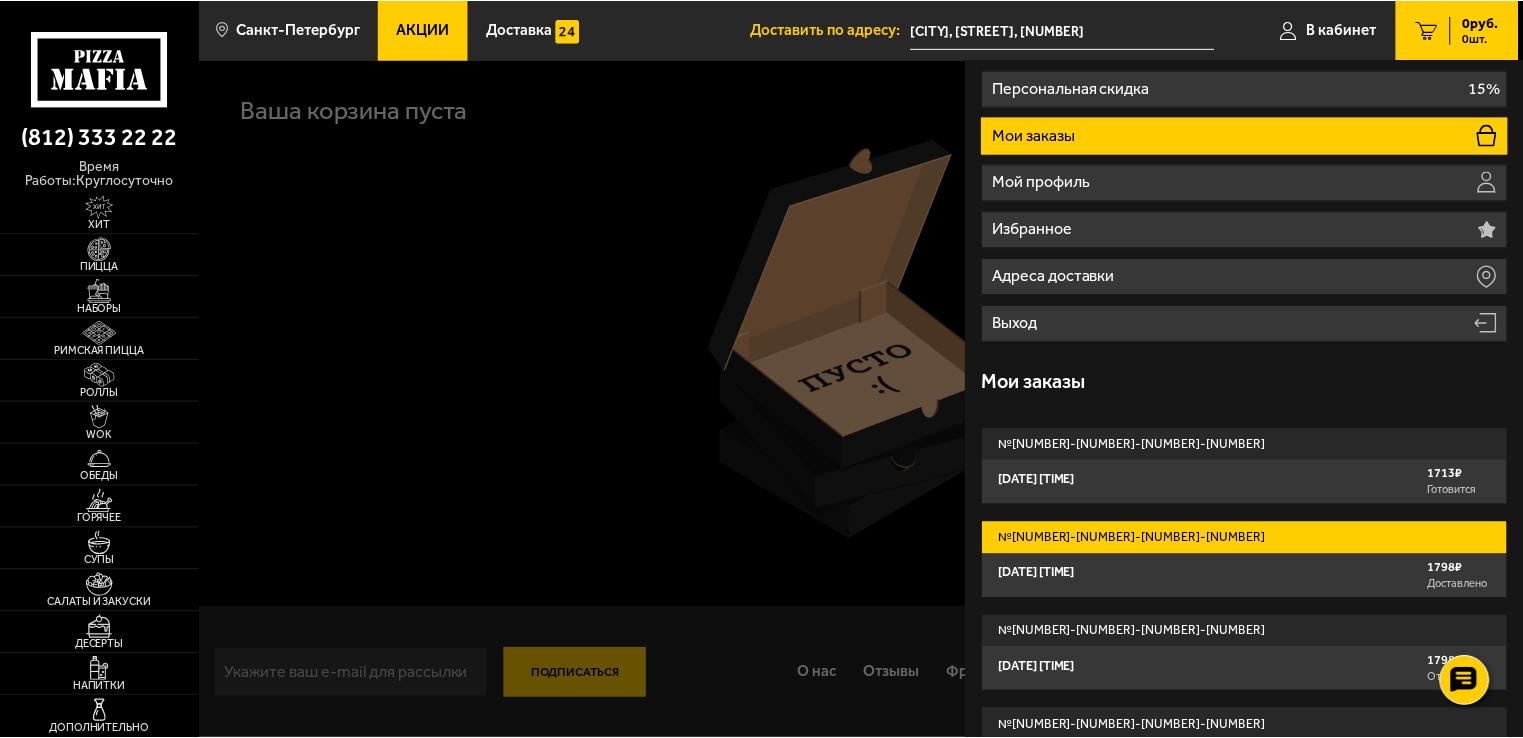 scroll, scrollTop: 0, scrollLeft: 0, axis: both 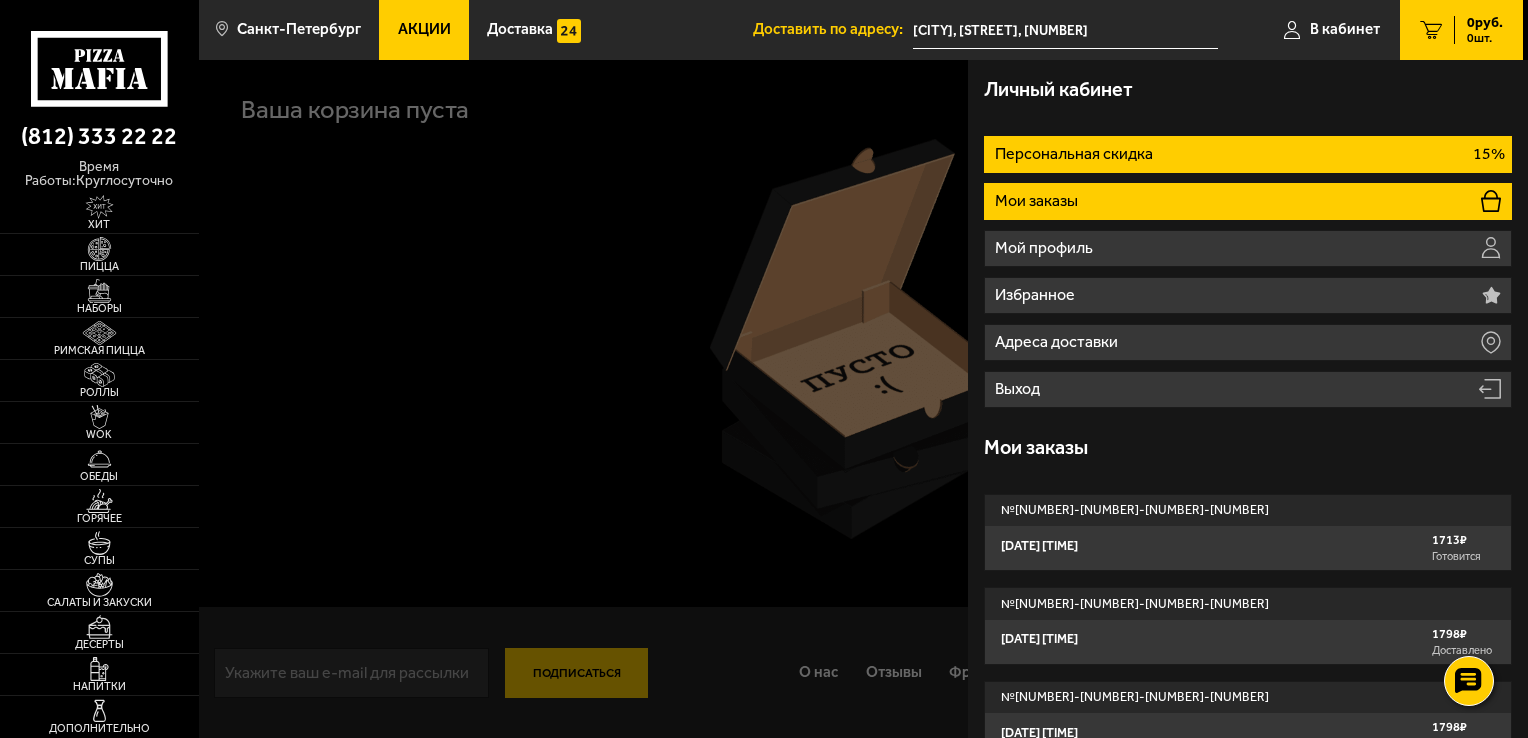 click on "Персональная скидка" at bounding box center [1076, 154] 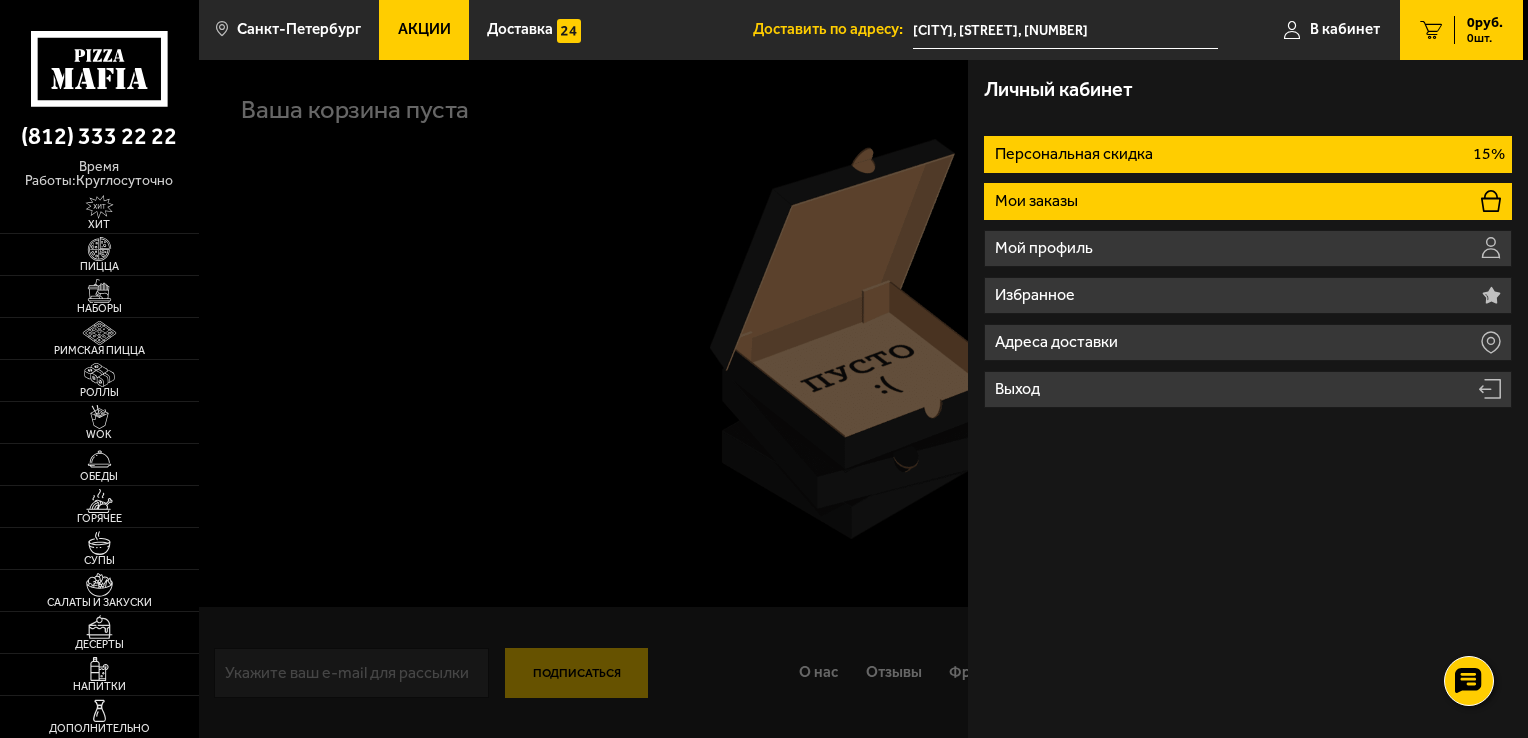 click on "Мои заказы" at bounding box center (1248, 201) 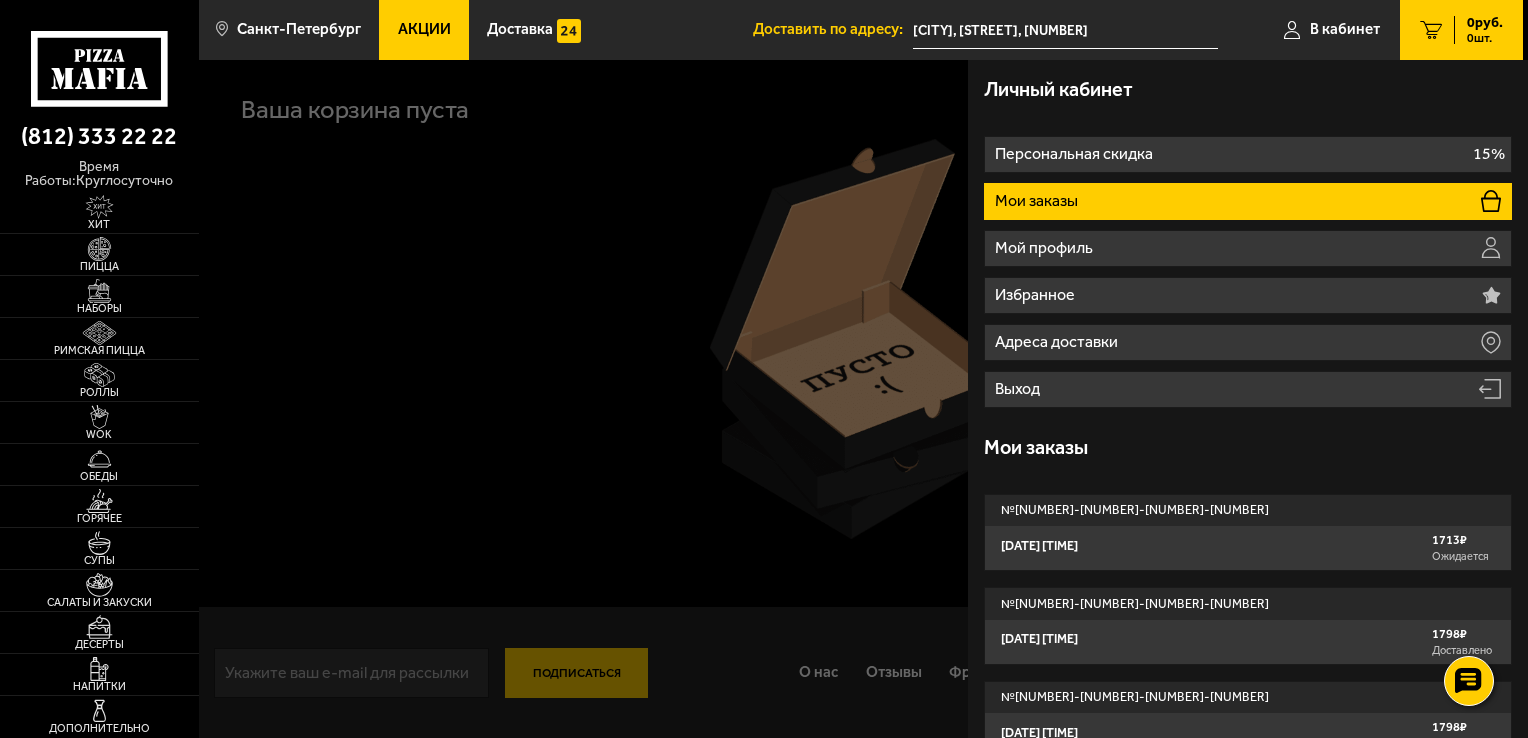 click 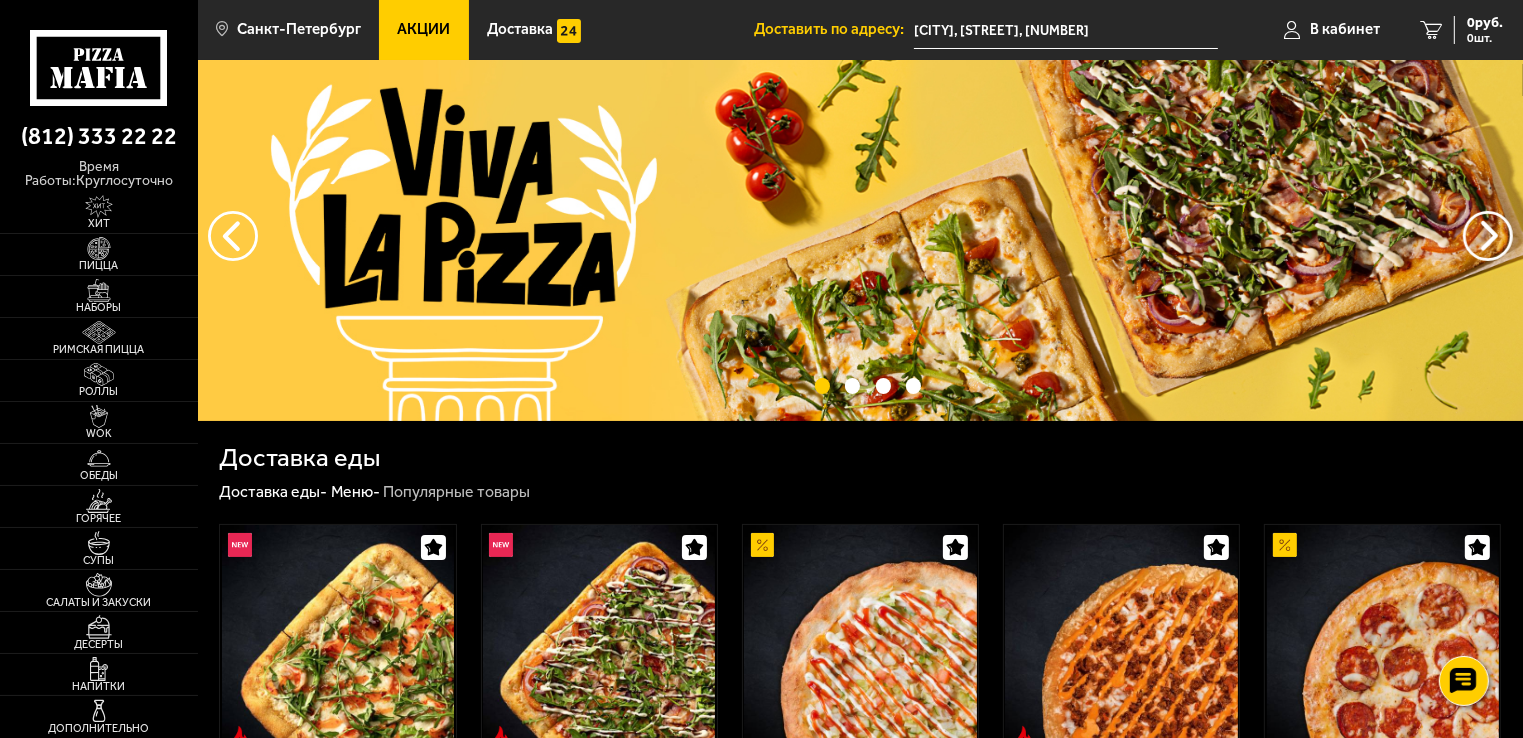 scroll, scrollTop: 0, scrollLeft: 0, axis: both 